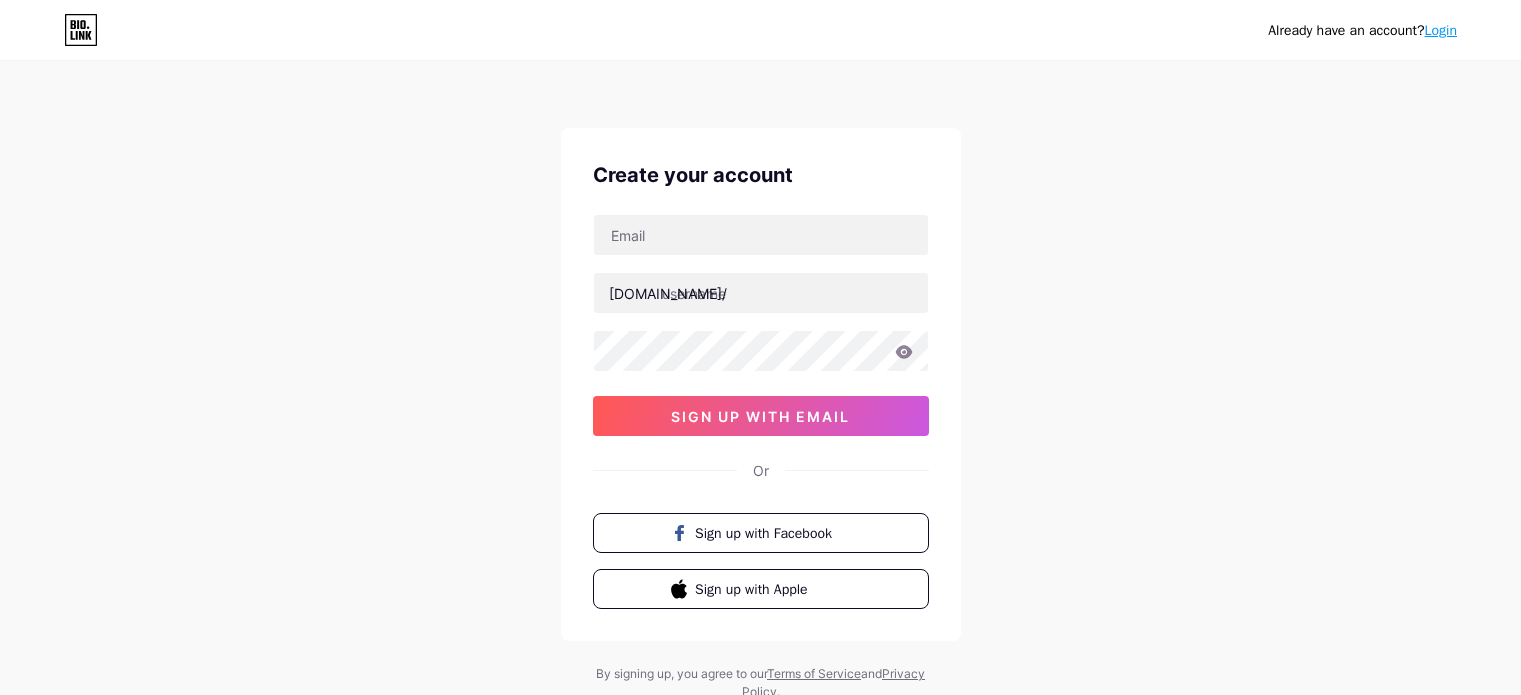 scroll, scrollTop: 0, scrollLeft: 0, axis: both 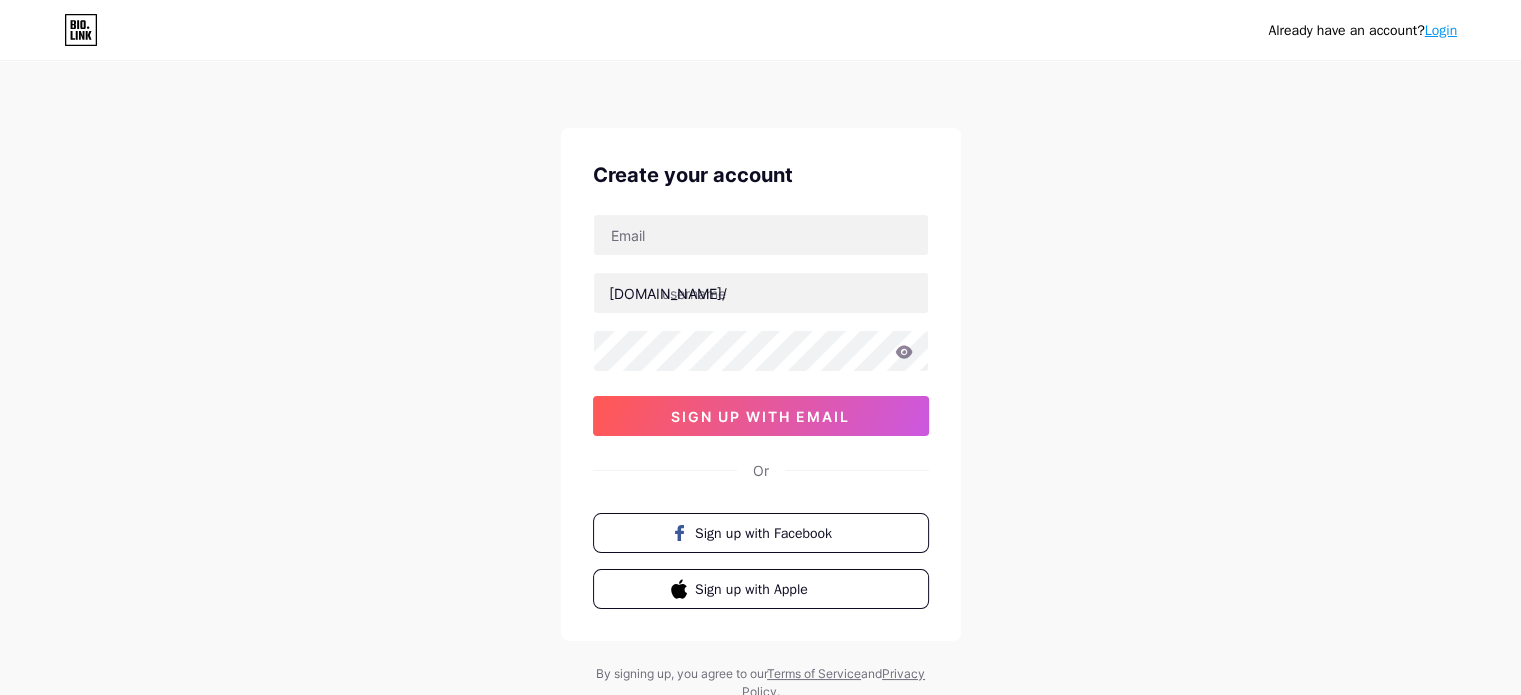 type on "[EMAIL_ADDRESS][DOMAIN_NAME]" 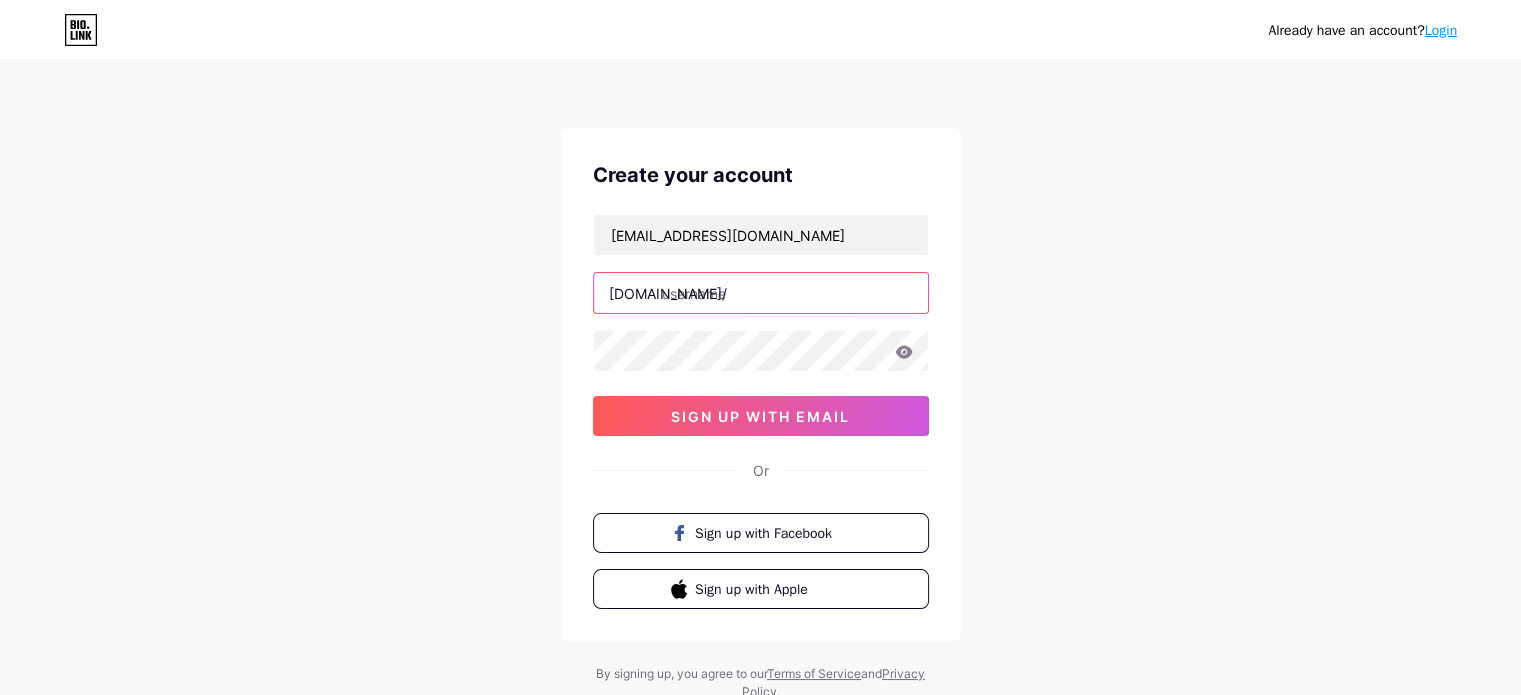 click at bounding box center [761, 293] 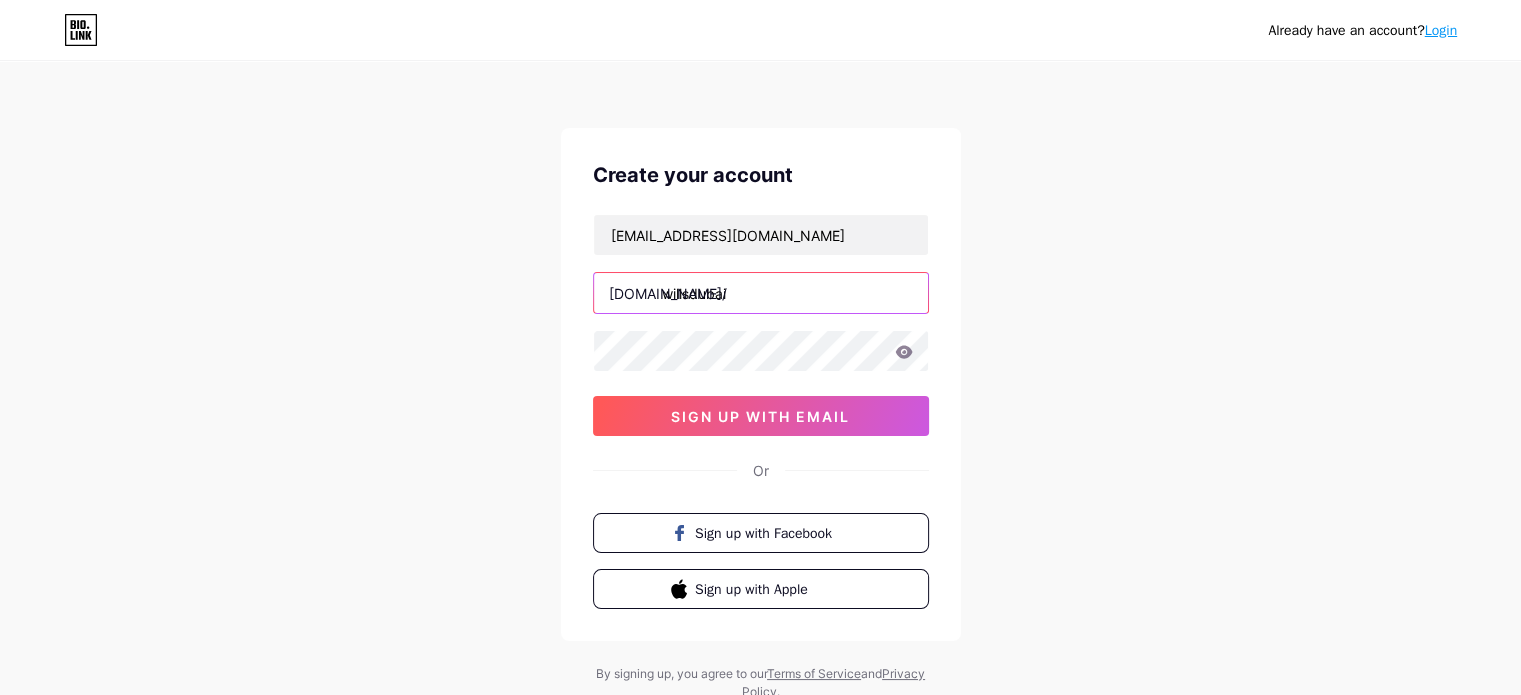 type on "willsdubai" 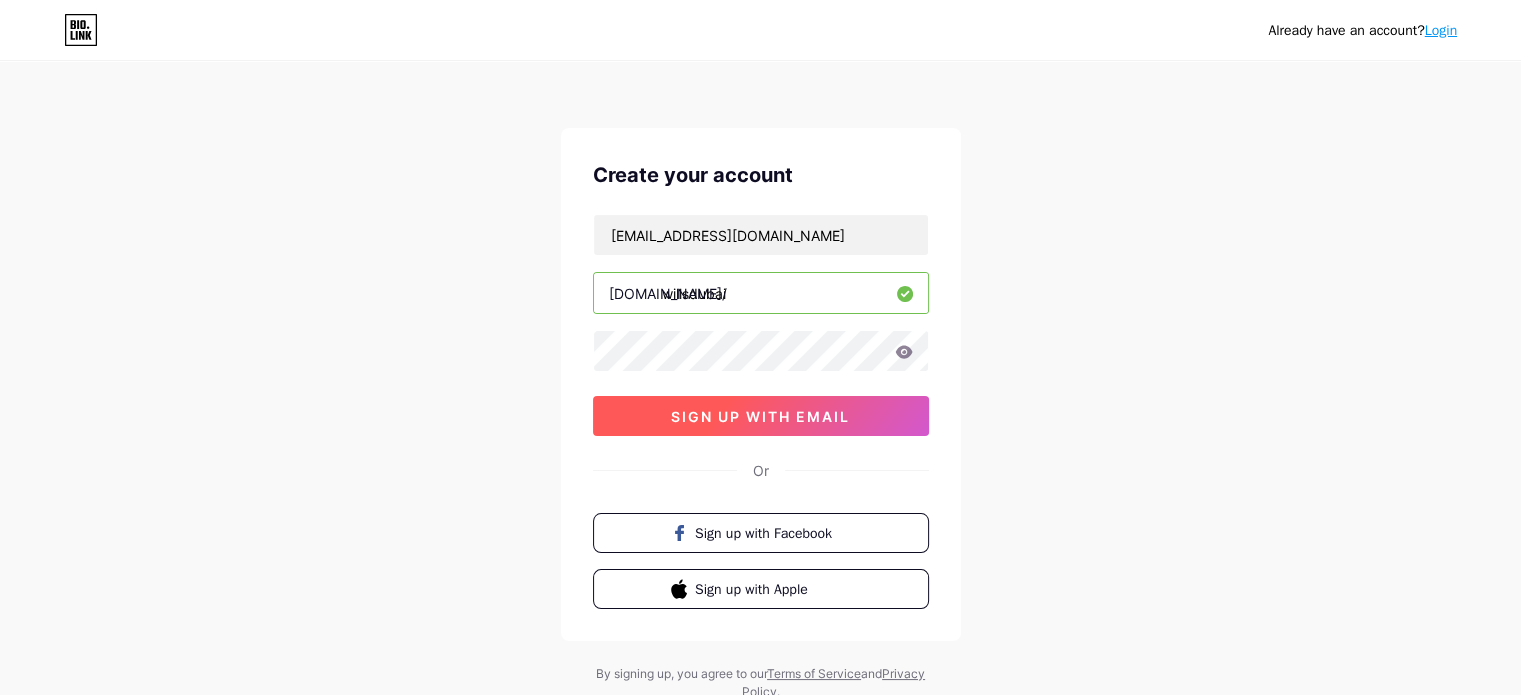 click on "sign up with email" at bounding box center [761, 416] 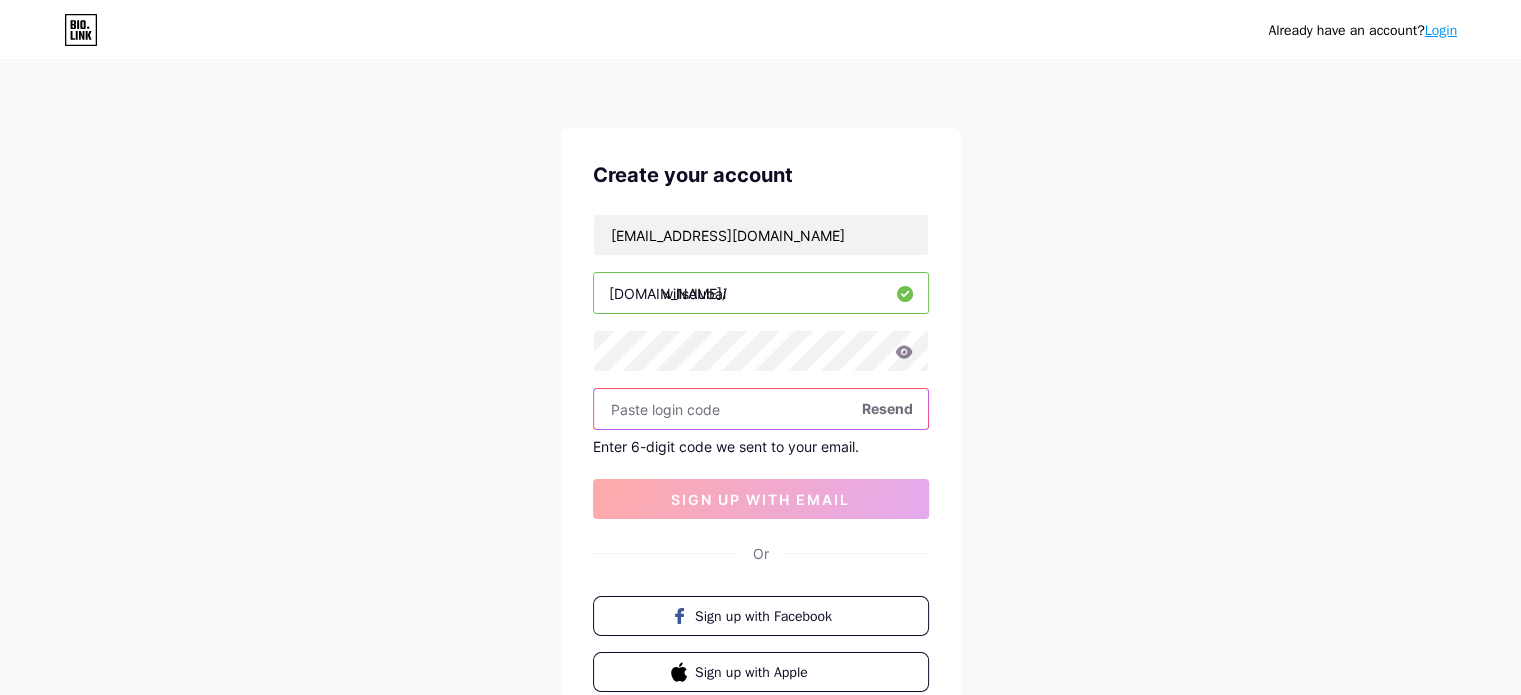 click at bounding box center (761, 409) 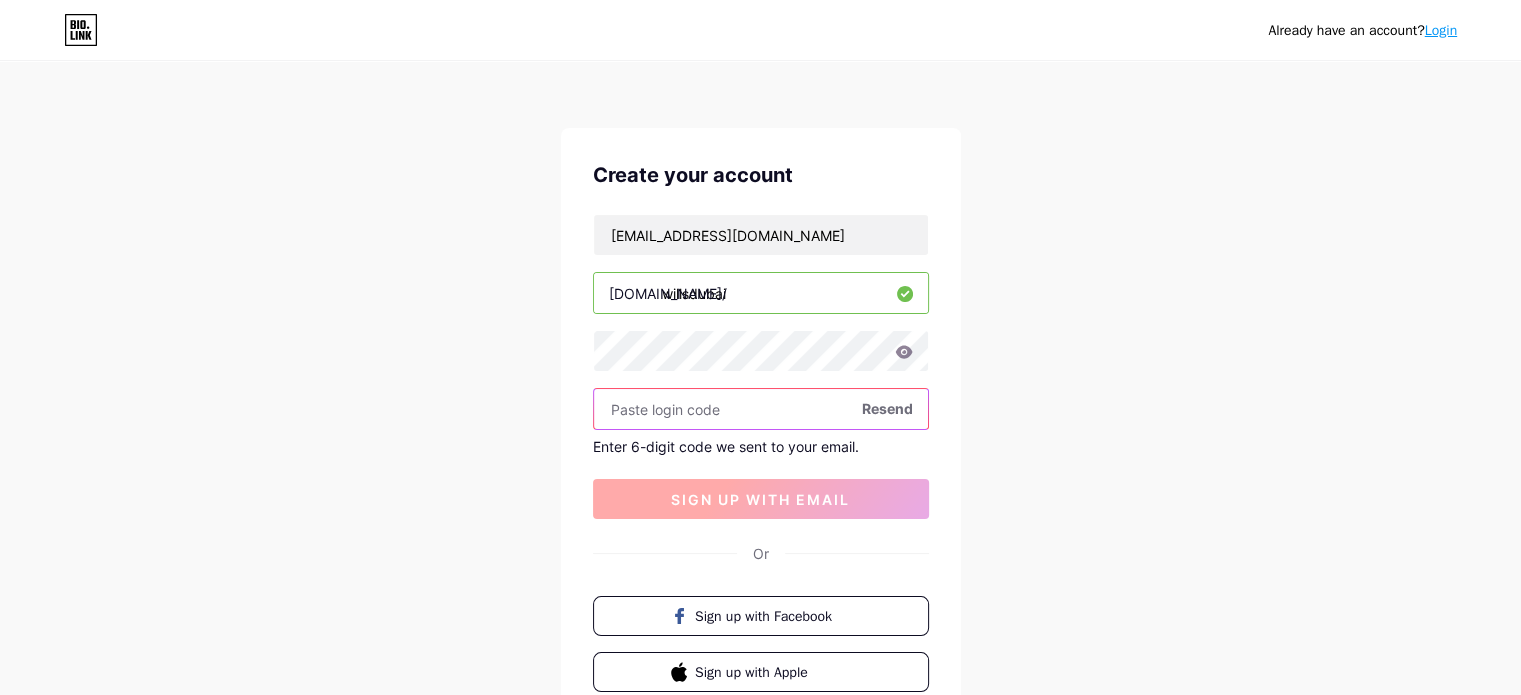 paste on "845179" 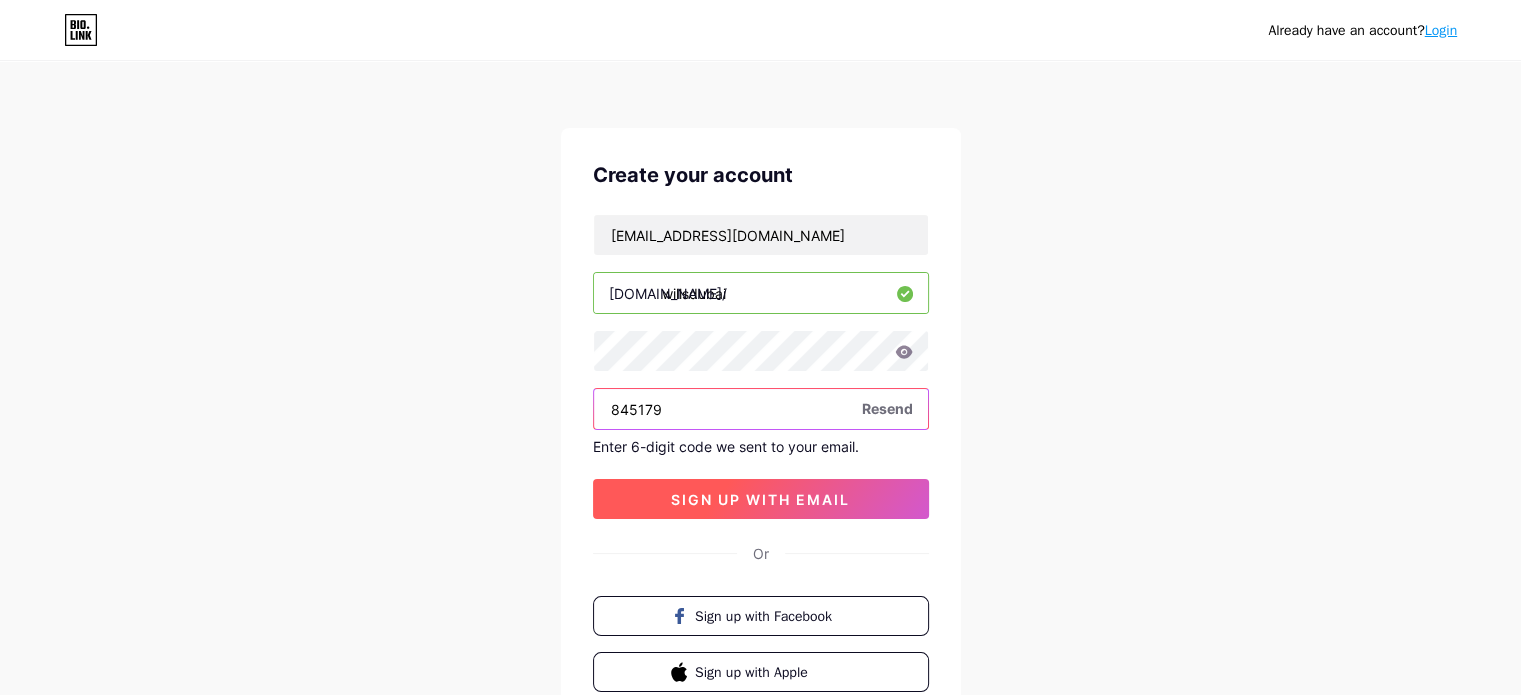 type on "845179" 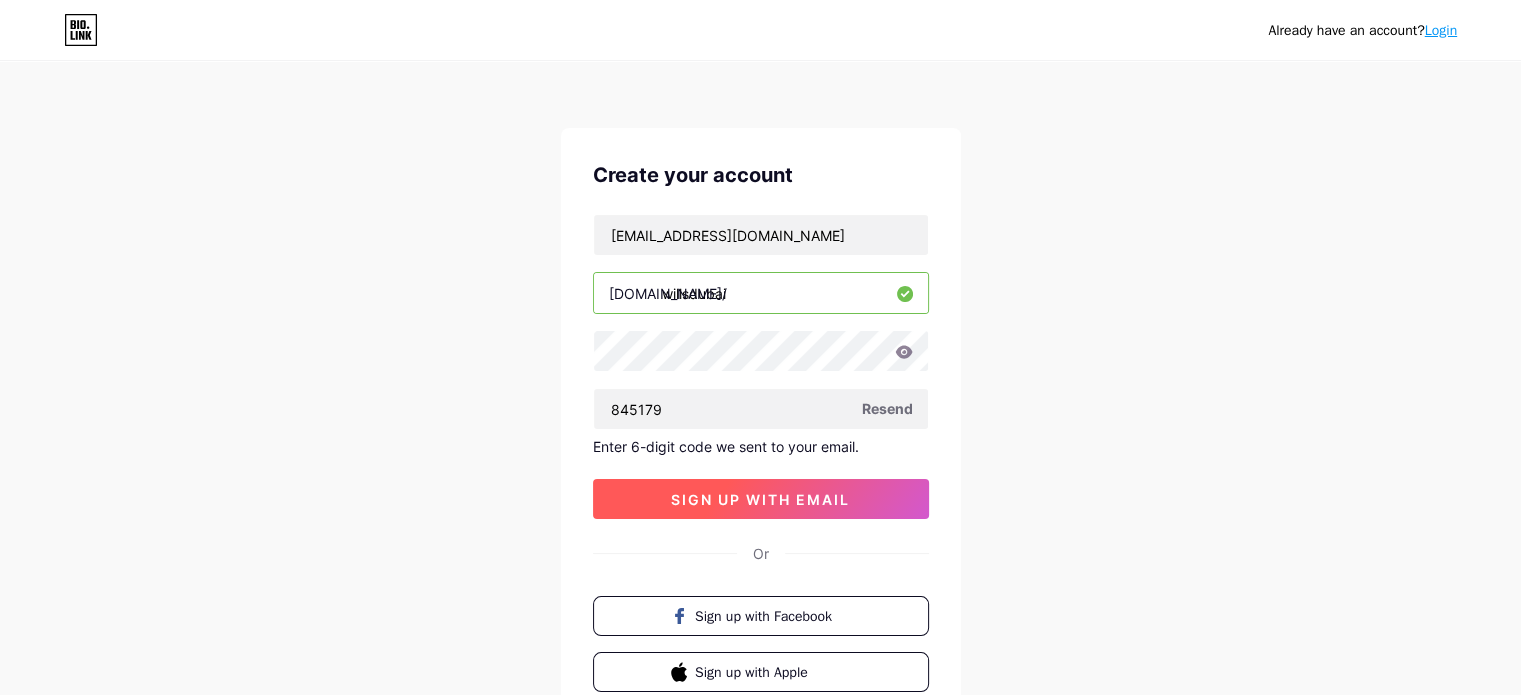 click on "sign up with email" at bounding box center (760, 499) 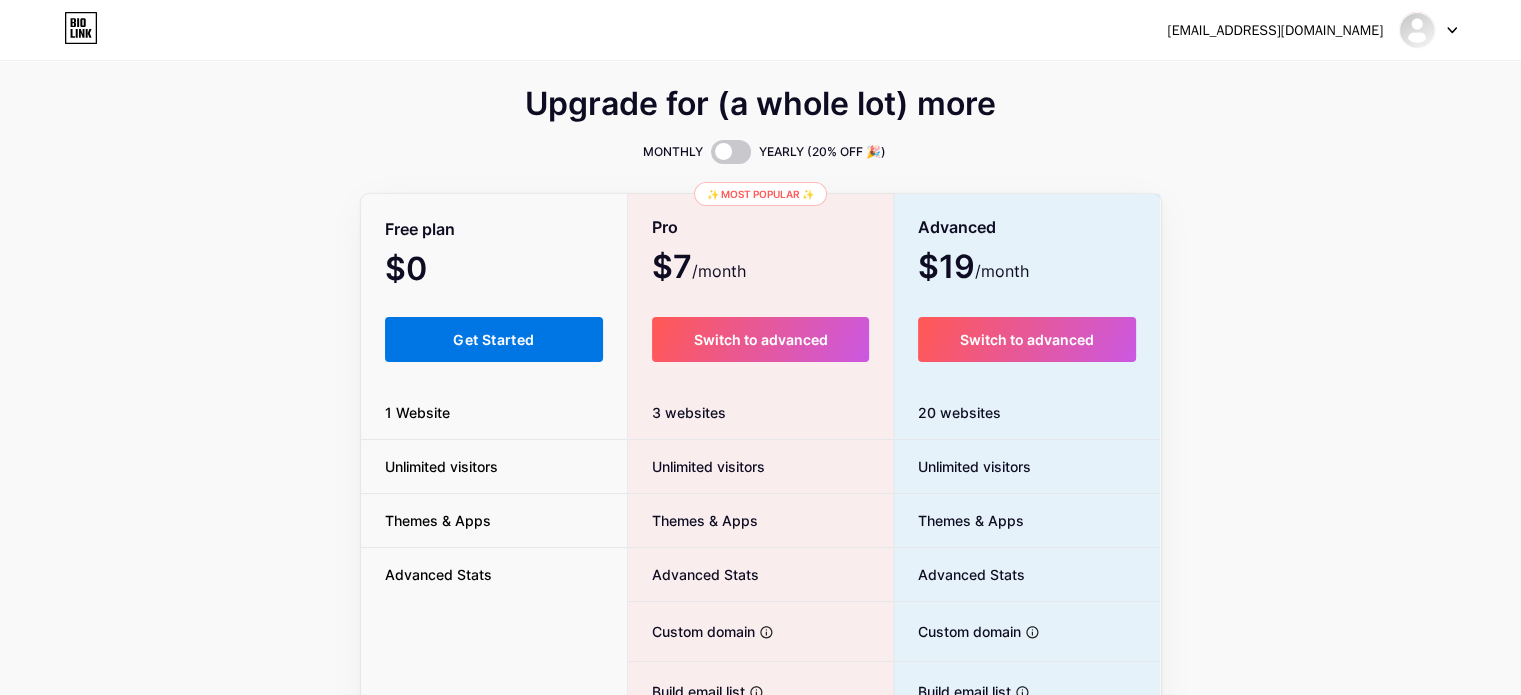 click on "Get Started" at bounding box center (494, 339) 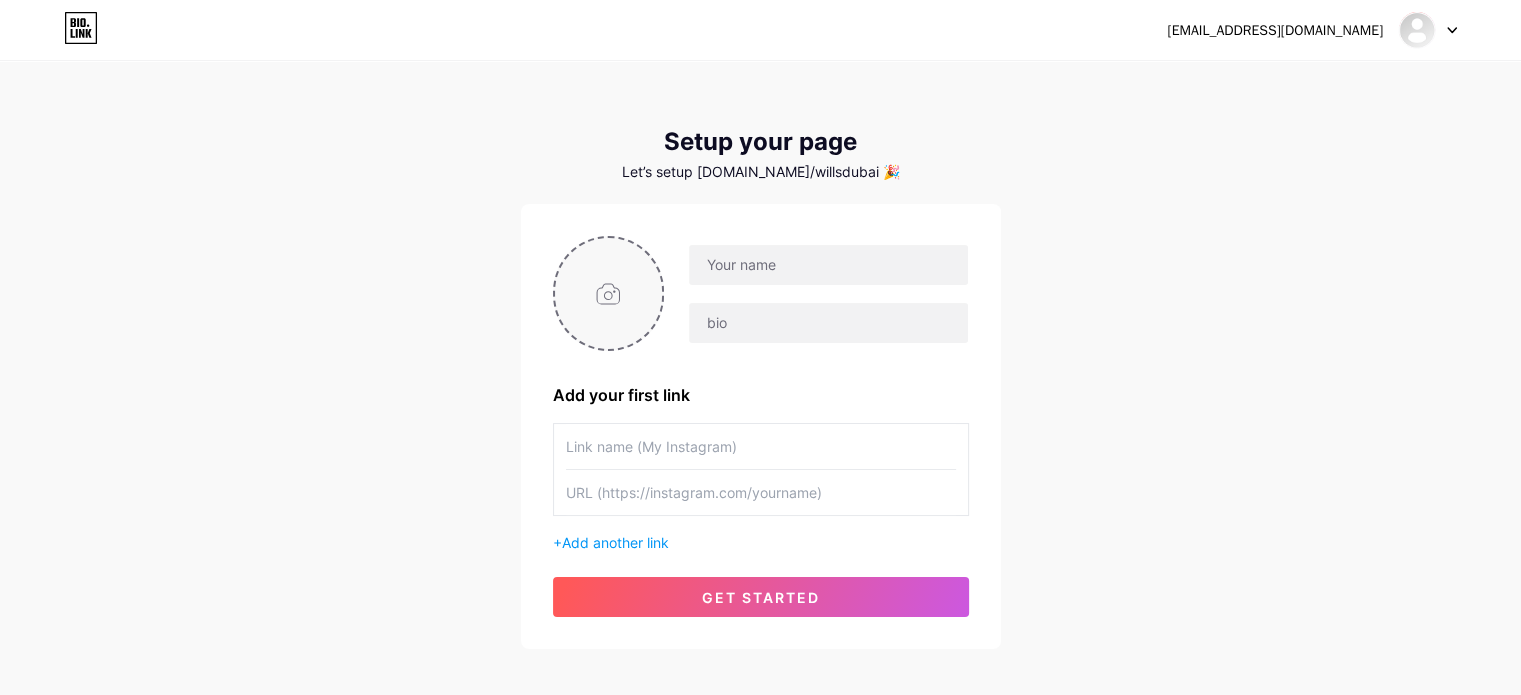 click at bounding box center [609, 293] 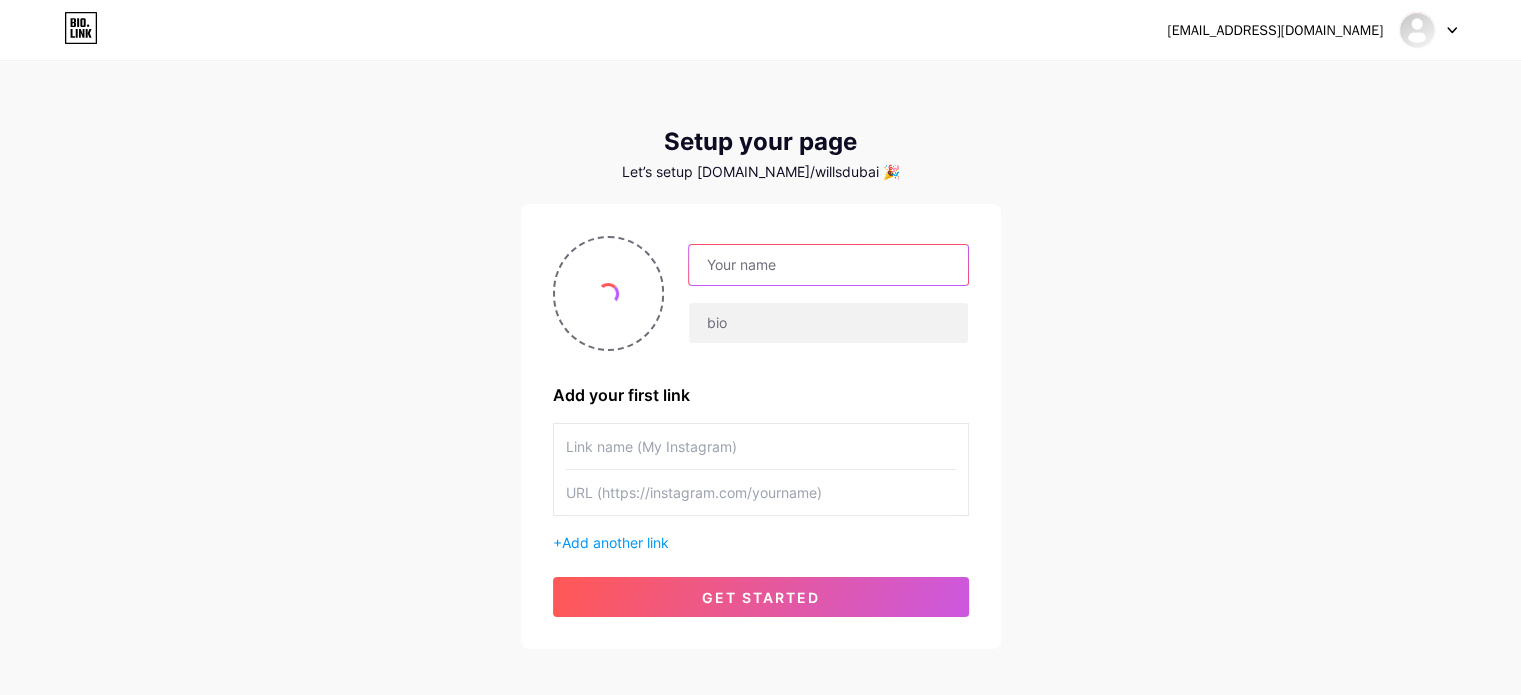 click at bounding box center (828, 265) 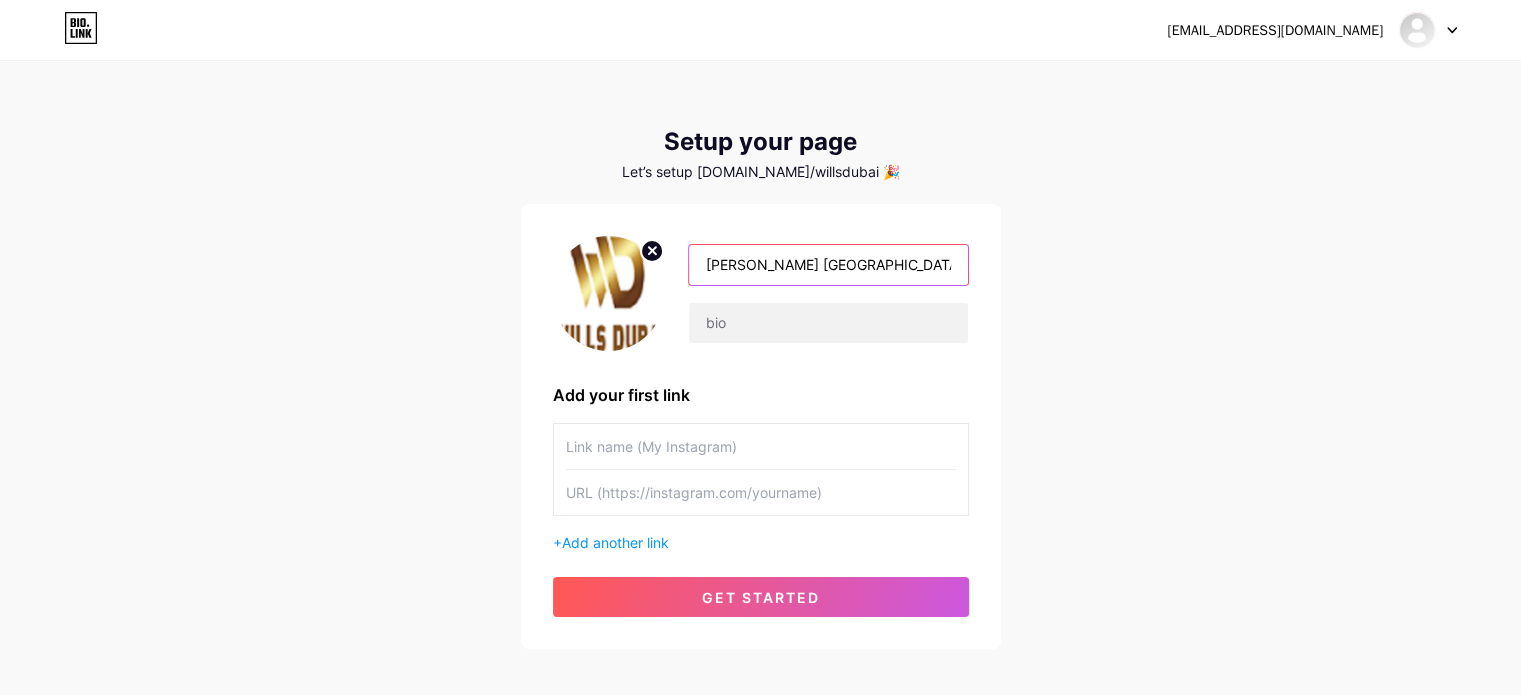 type on "[PERSON_NAME] [GEOGRAPHIC_DATA]" 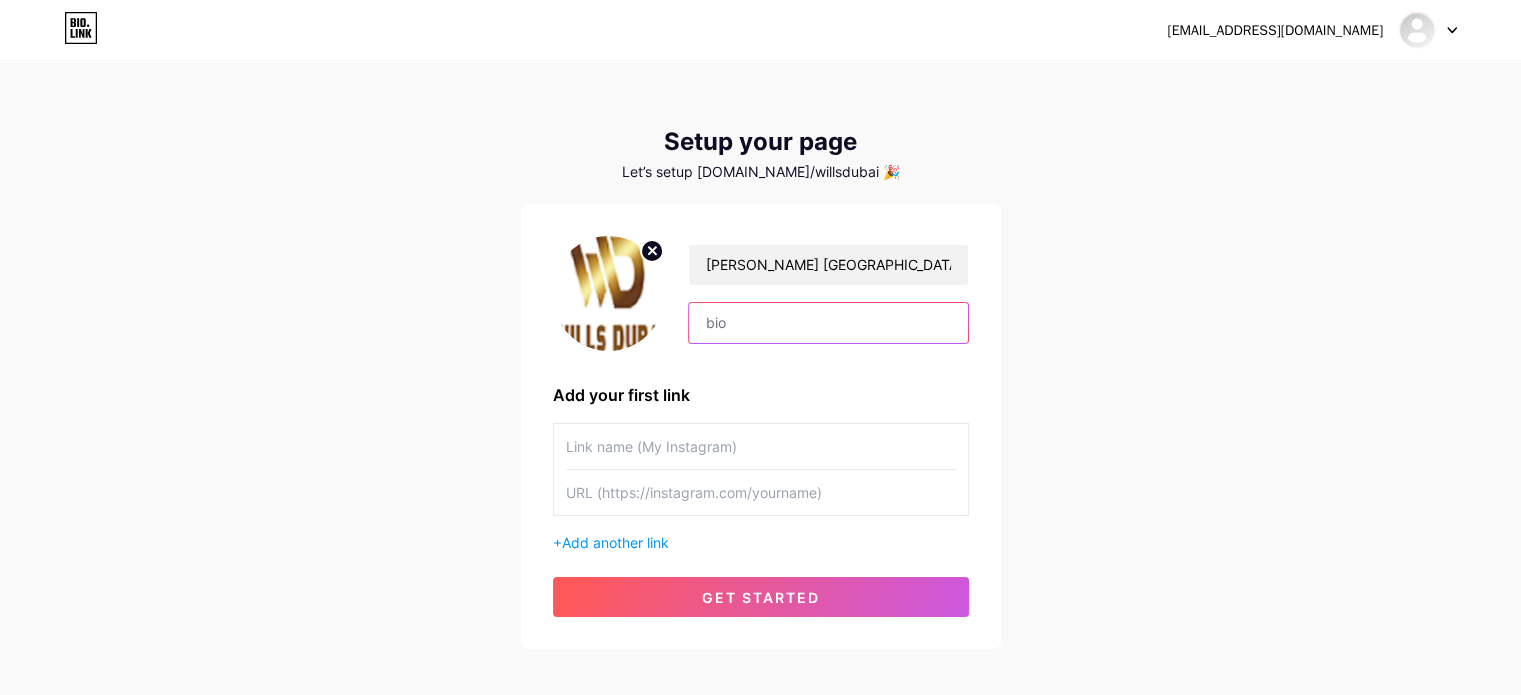 click at bounding box center [828, 323] 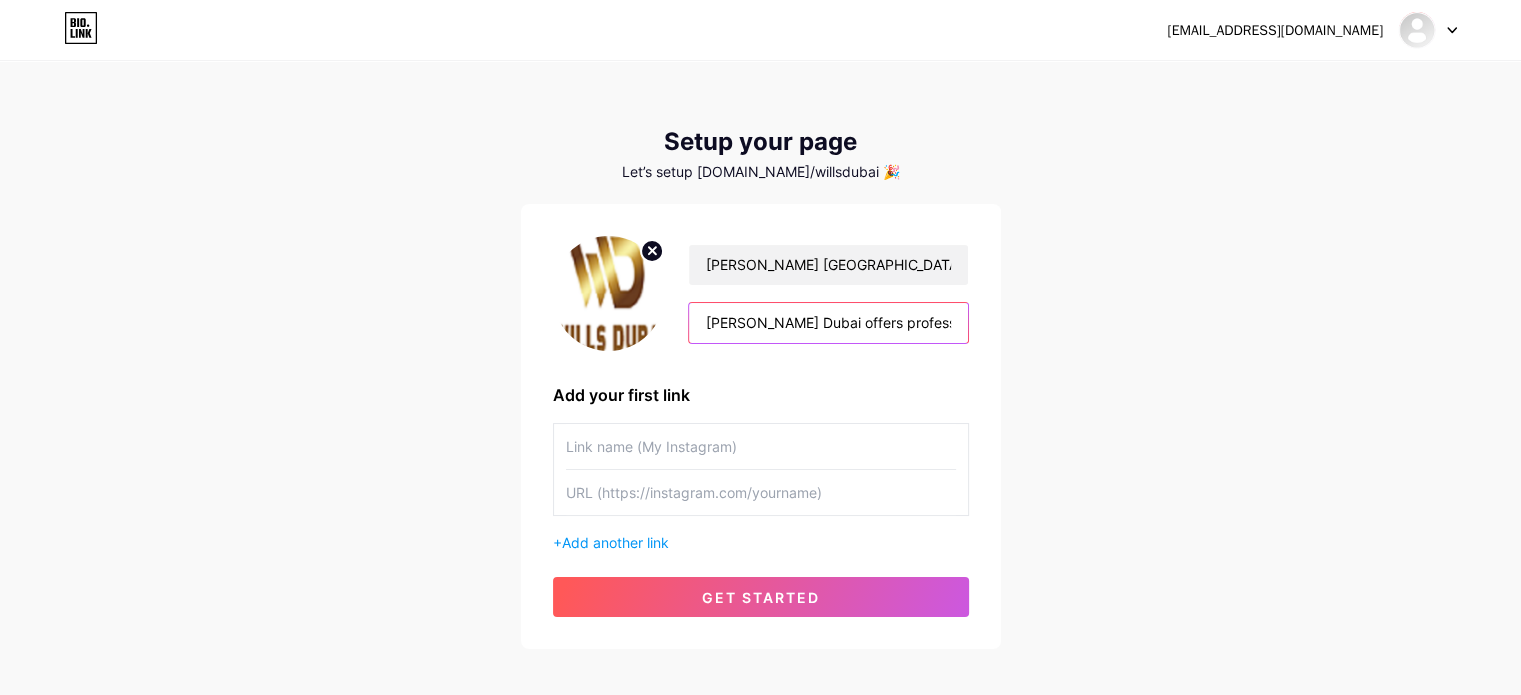 scroll, scrollTop: 0, scrollLeft: 880, axis: horizontal 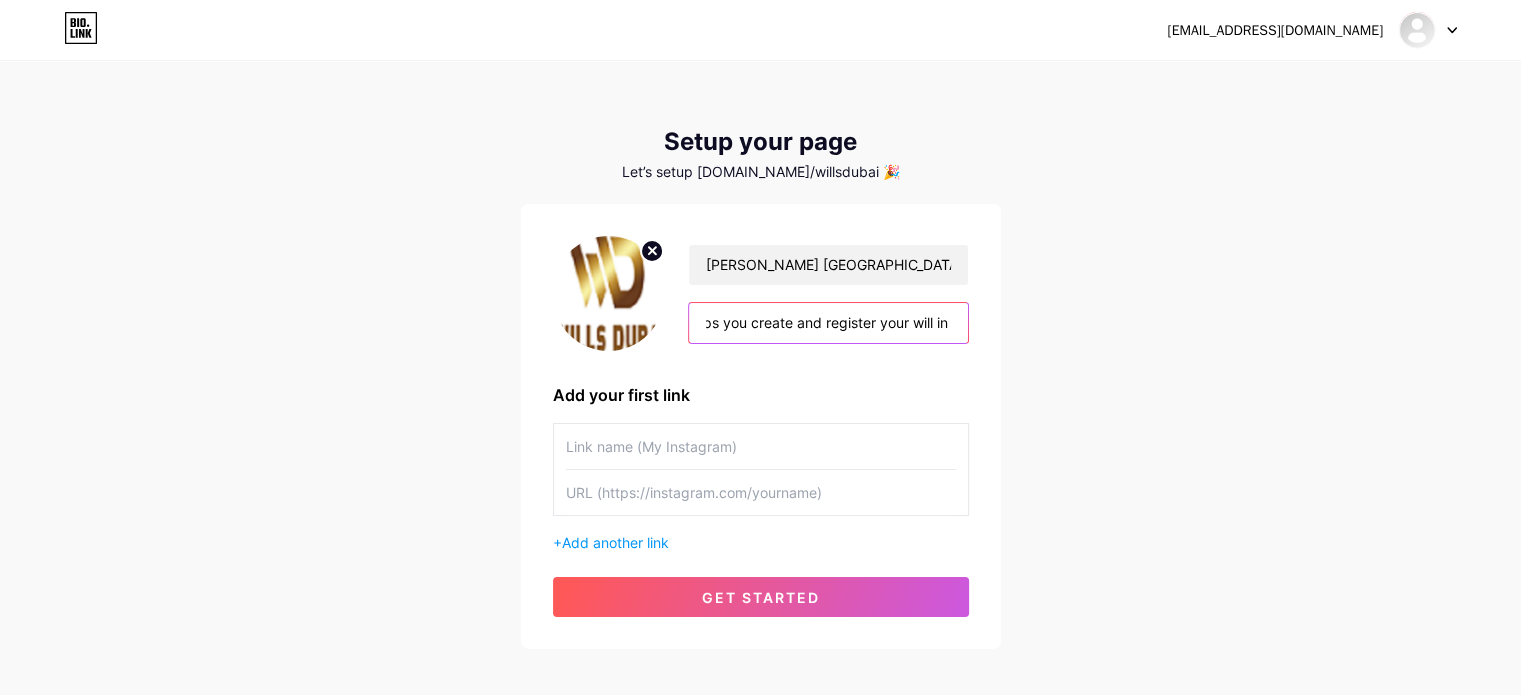 type on "[PERSON_NAME] Dubai offers professional [PERSON_NAME] registration services to protect your assets and loved ones. Our team helps you create and register your will in a simple and legal way." 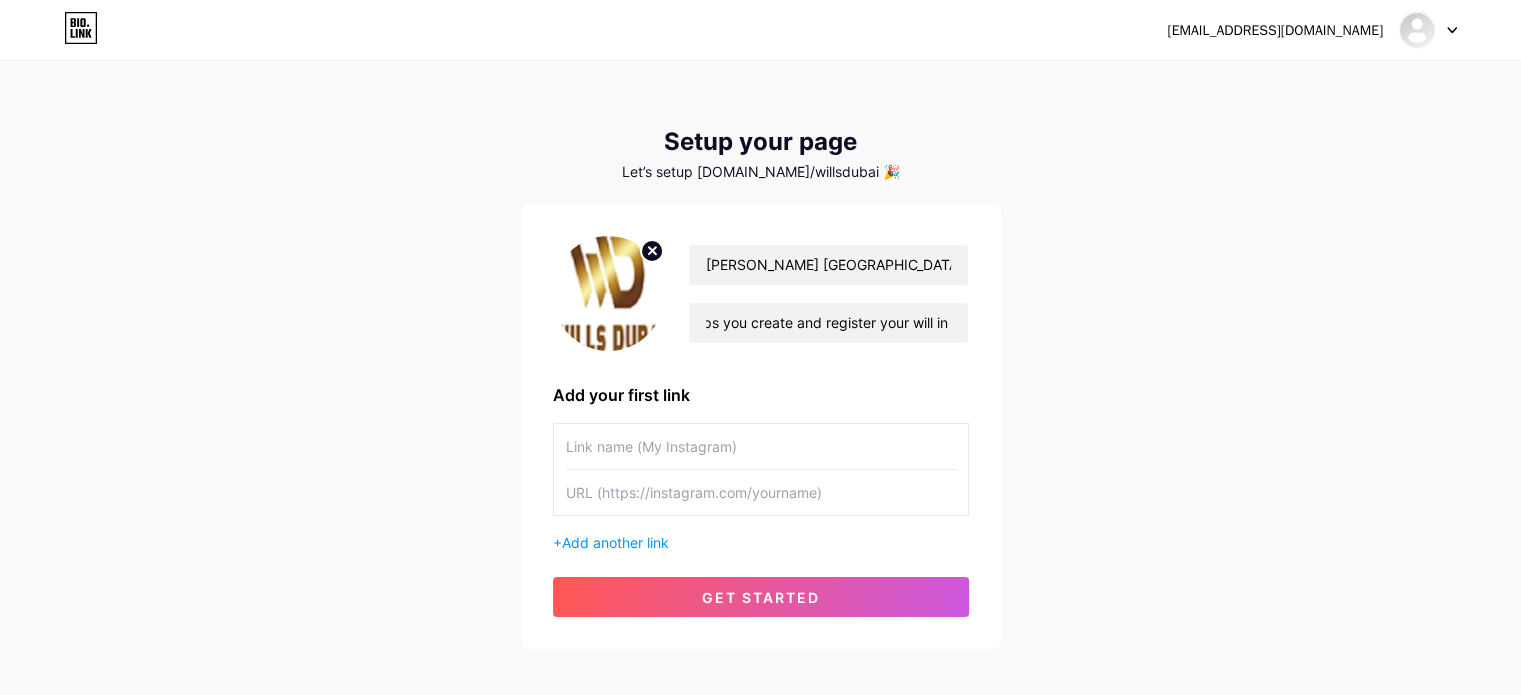 click at bounding box center [761, 446] 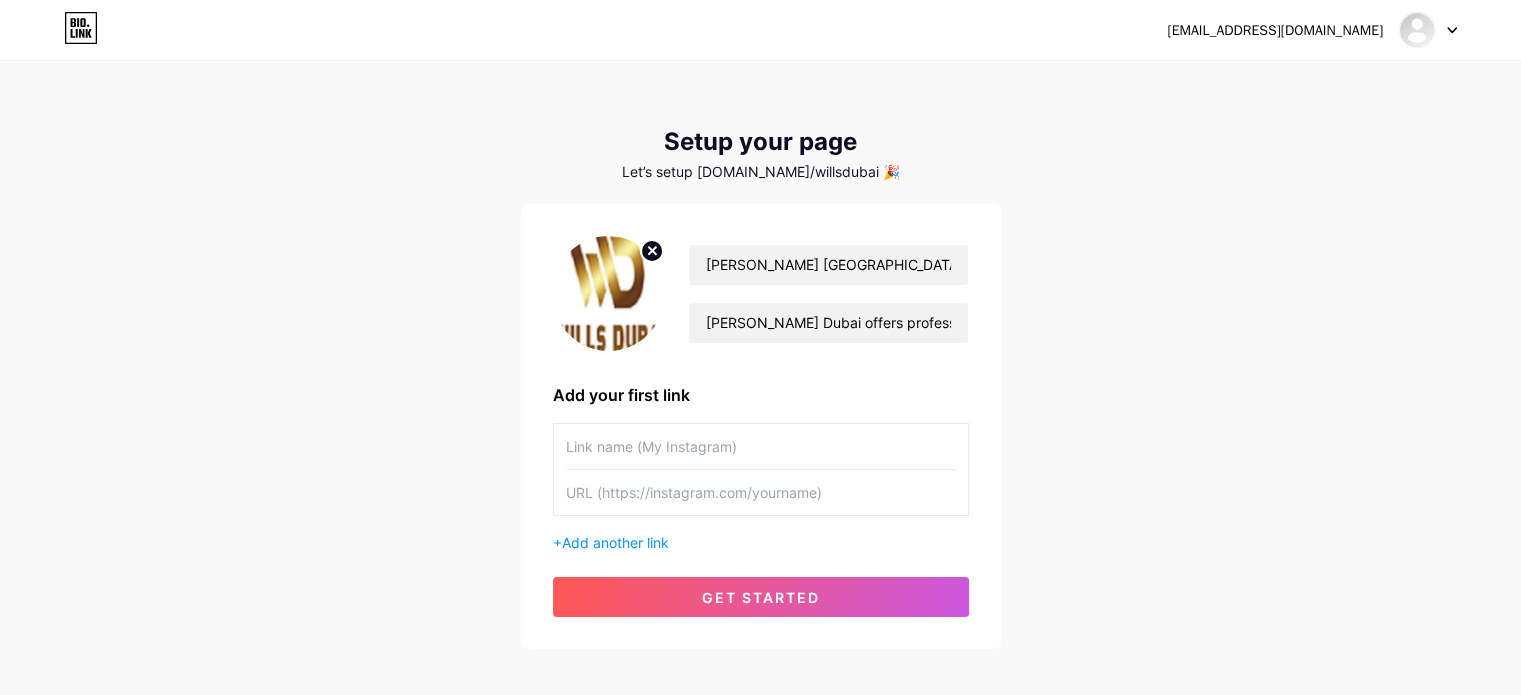 click at bounding box center (761, 492) 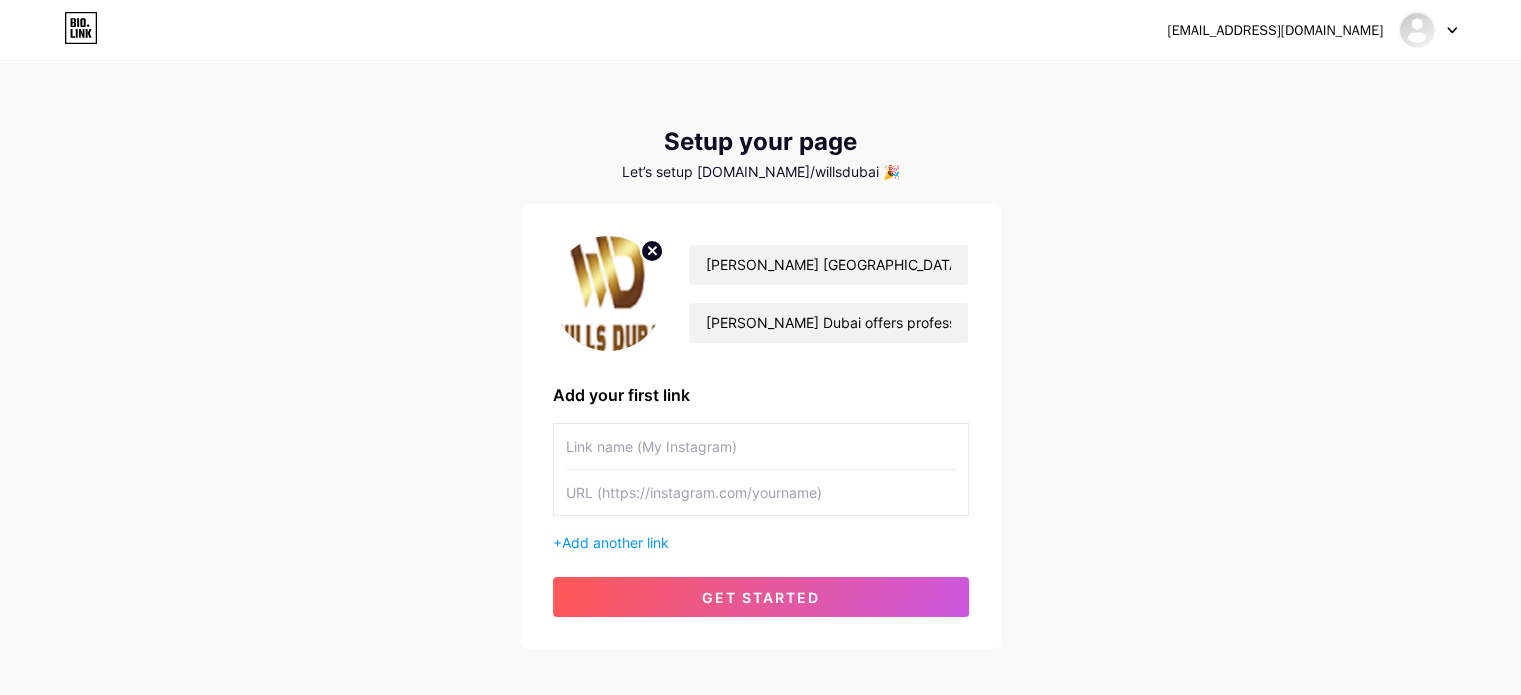 paste on "[URL][DOMAIN_NAME]" 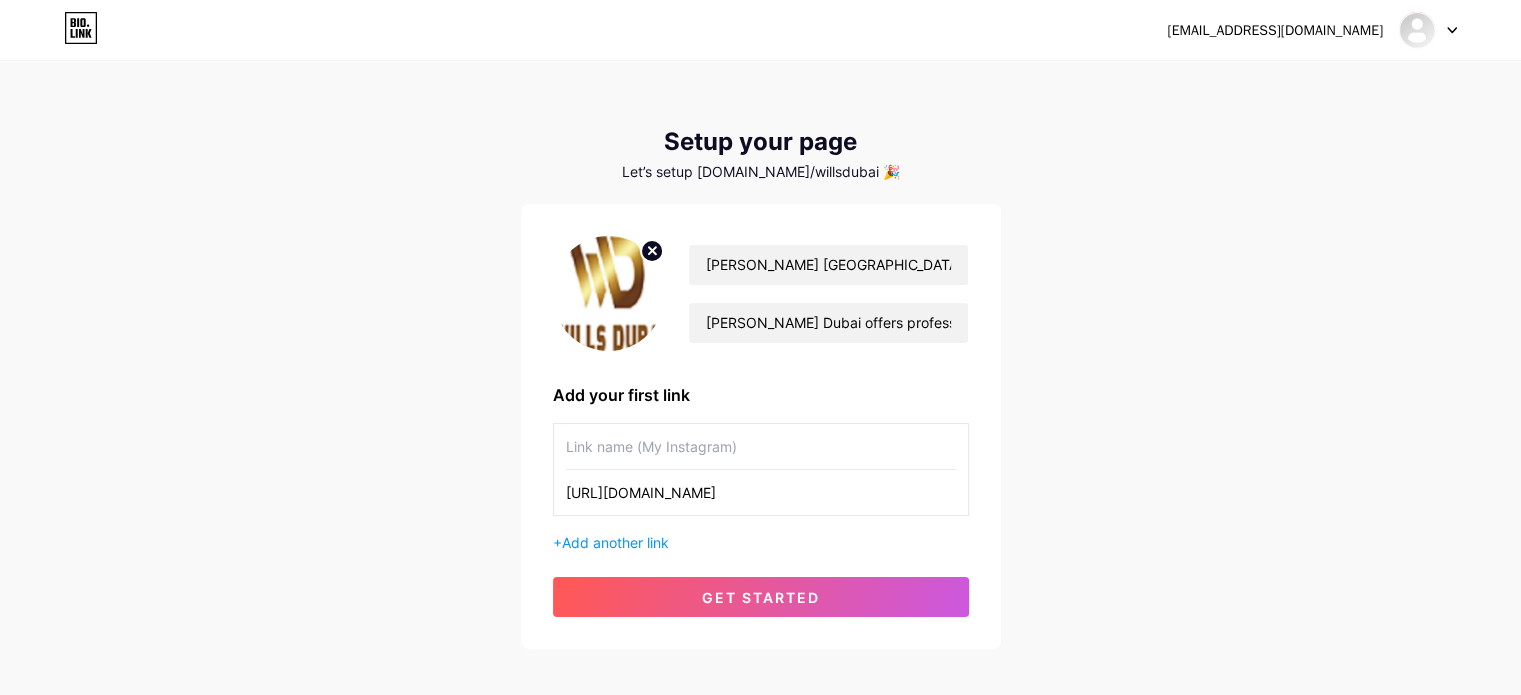type on "[URL][DOMAIN_NAME]" 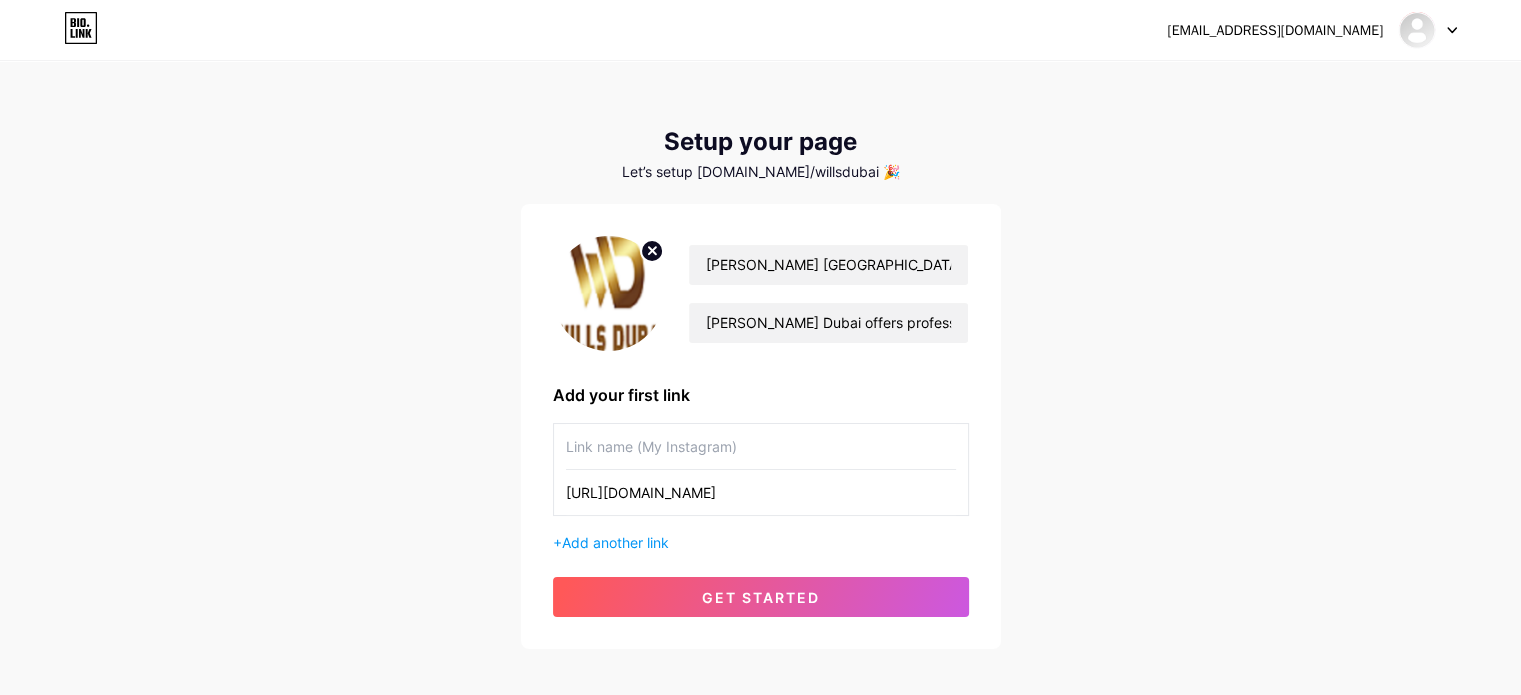 drag, startPoint x: 654, startPoint y: 489, endPoint x: 734, endPoint y: 486, distance: 80.05623 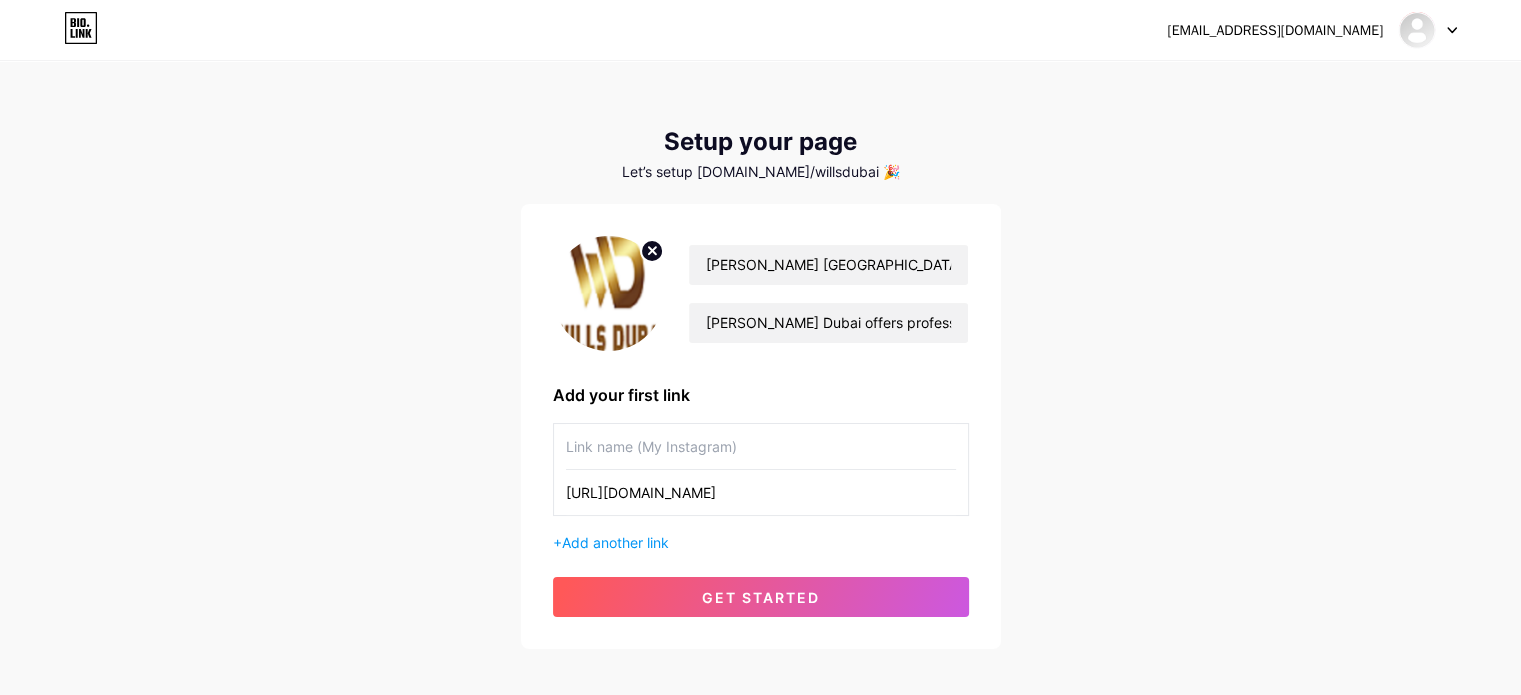 click on "[URL][DOMAIN_NAME]" at bounding box center [761, 492] 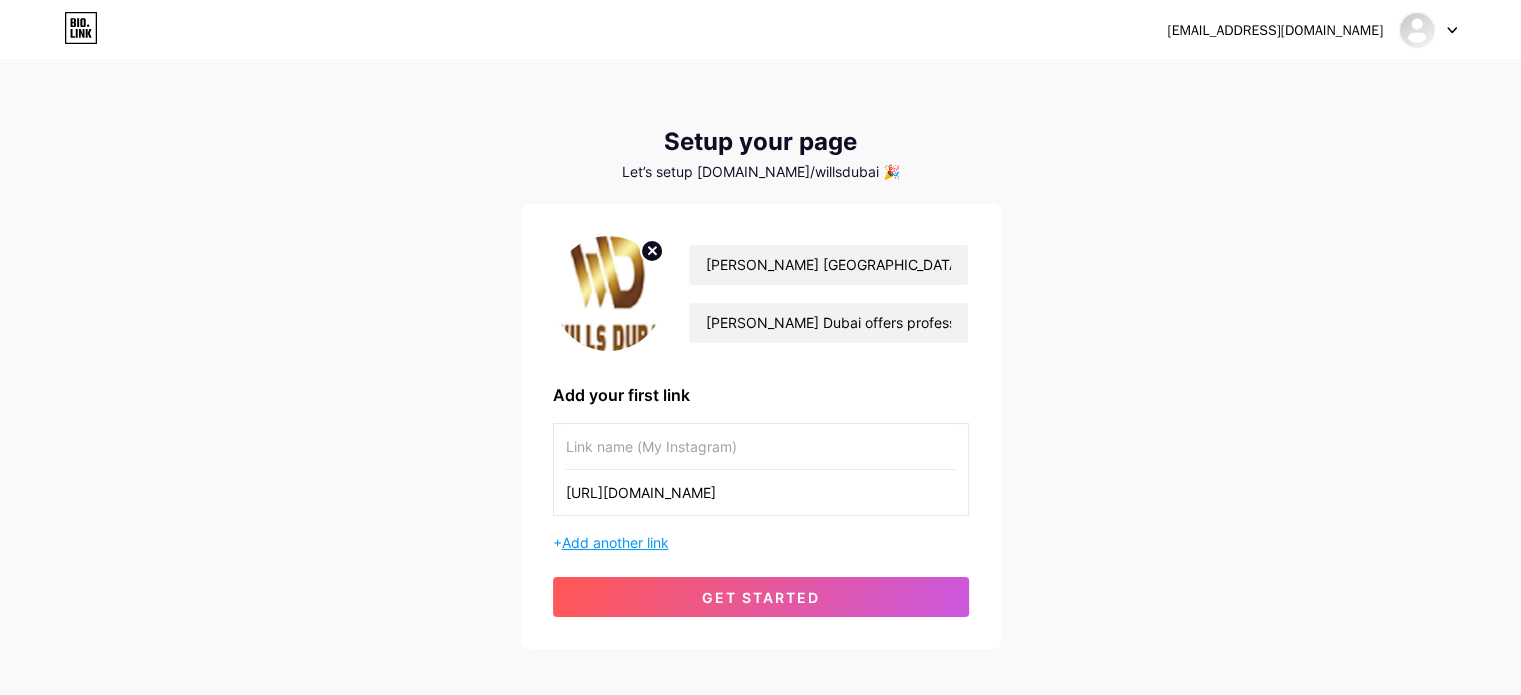 paste on "[DOMAIN_NAME]" 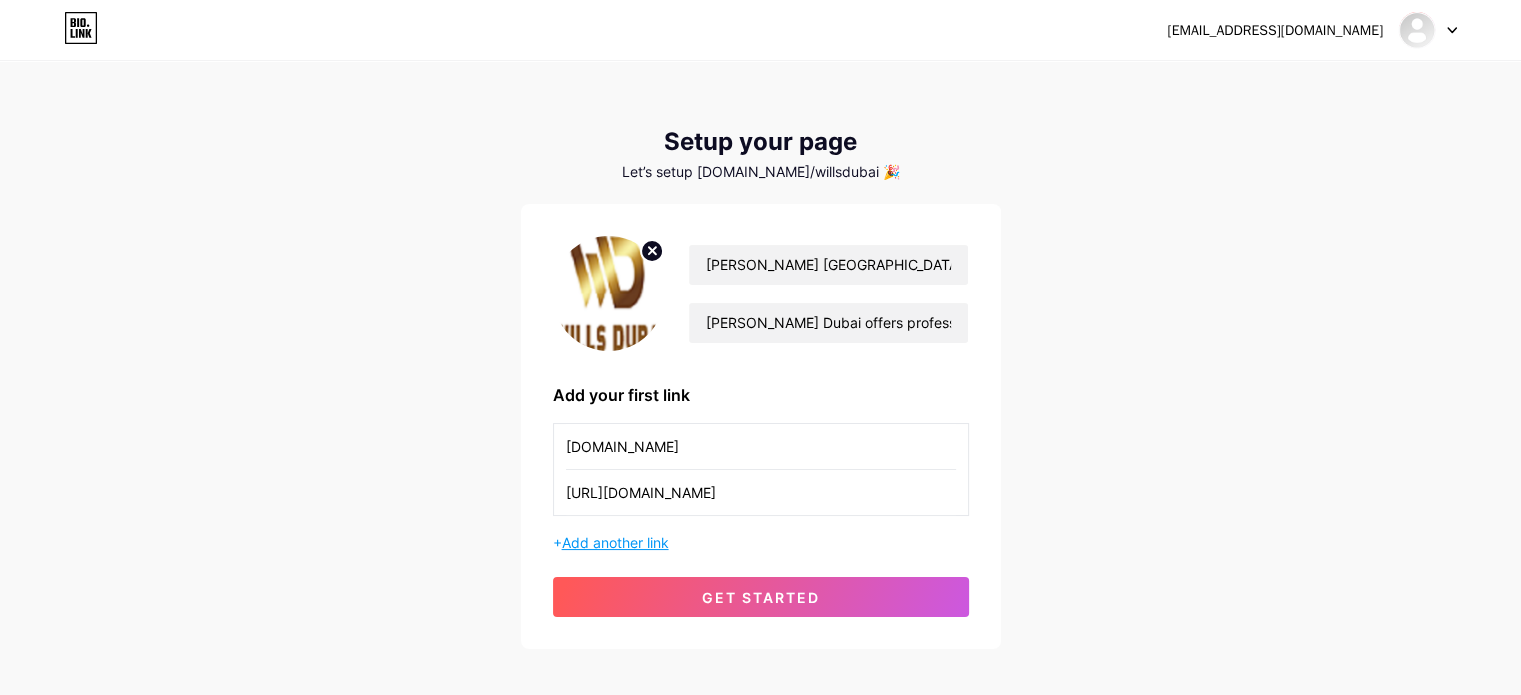 type on "[DOMAIN_NAME]" 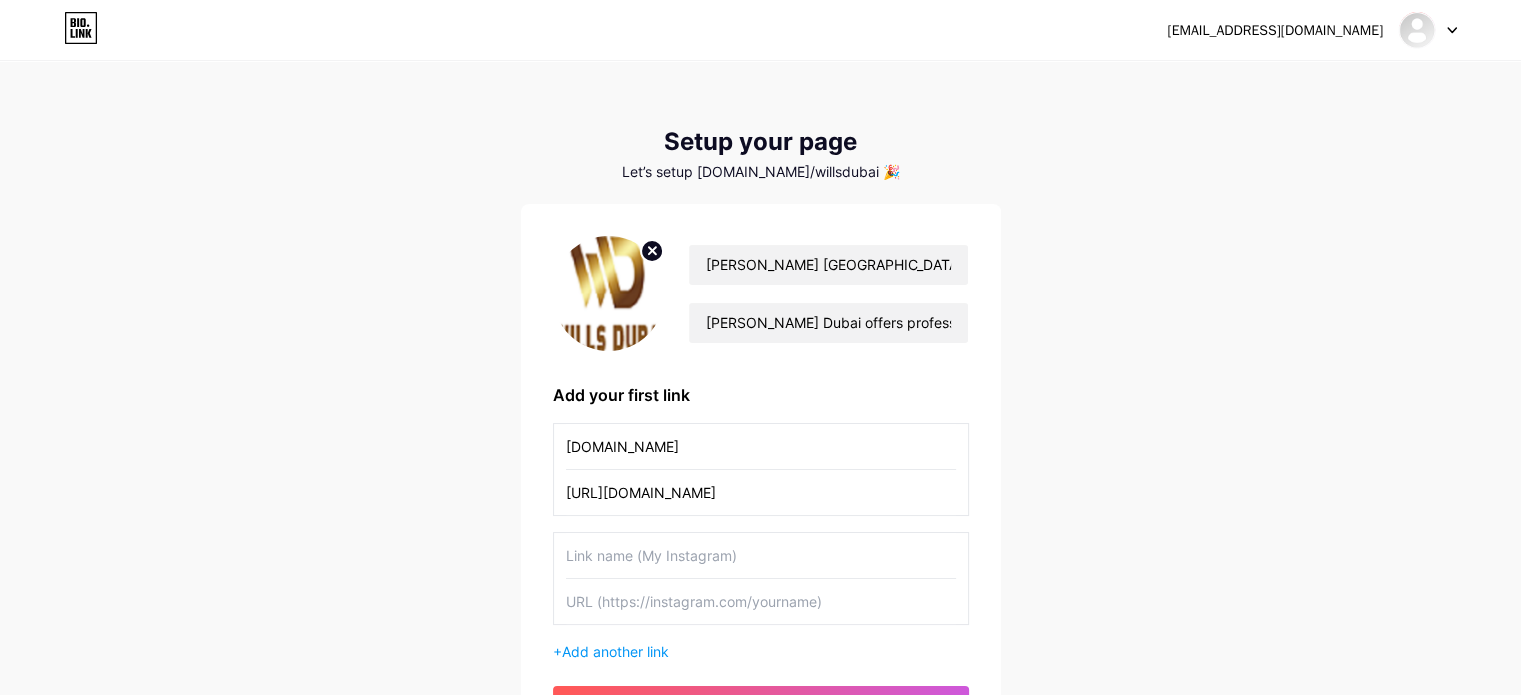 click at bounding box center [761, 601] 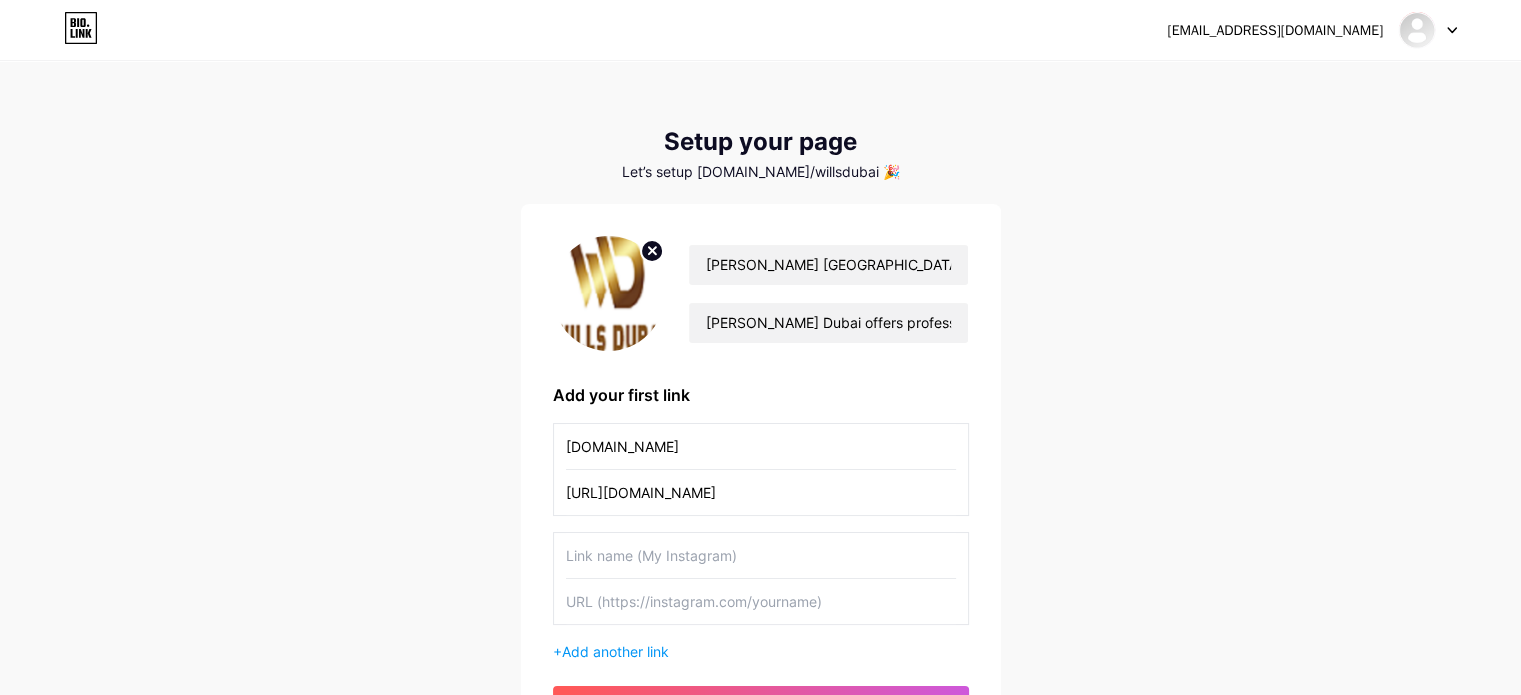 paste on "[URL][DOMAIN_NAME][PERSON_NAME]" 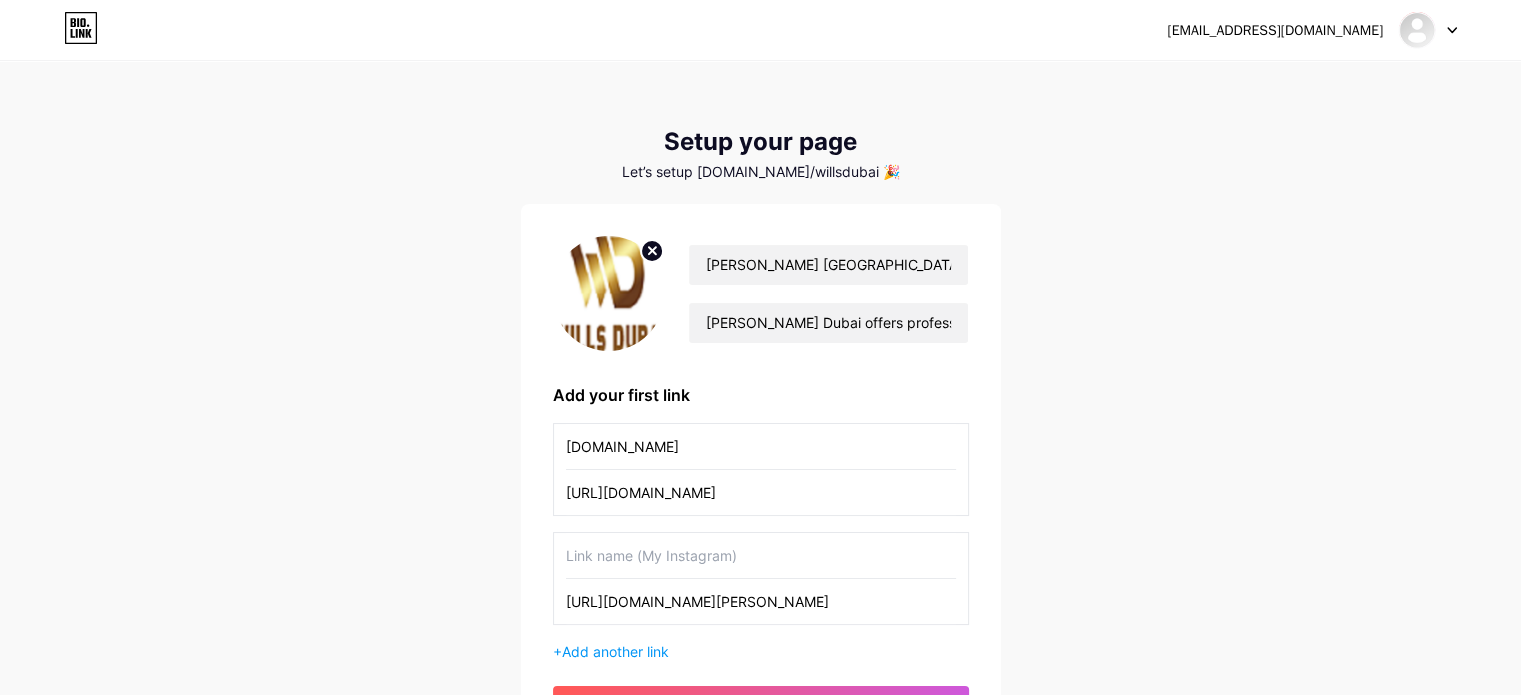 type on "[URL][DOMAIN_NAME][PERSON_NAME]" 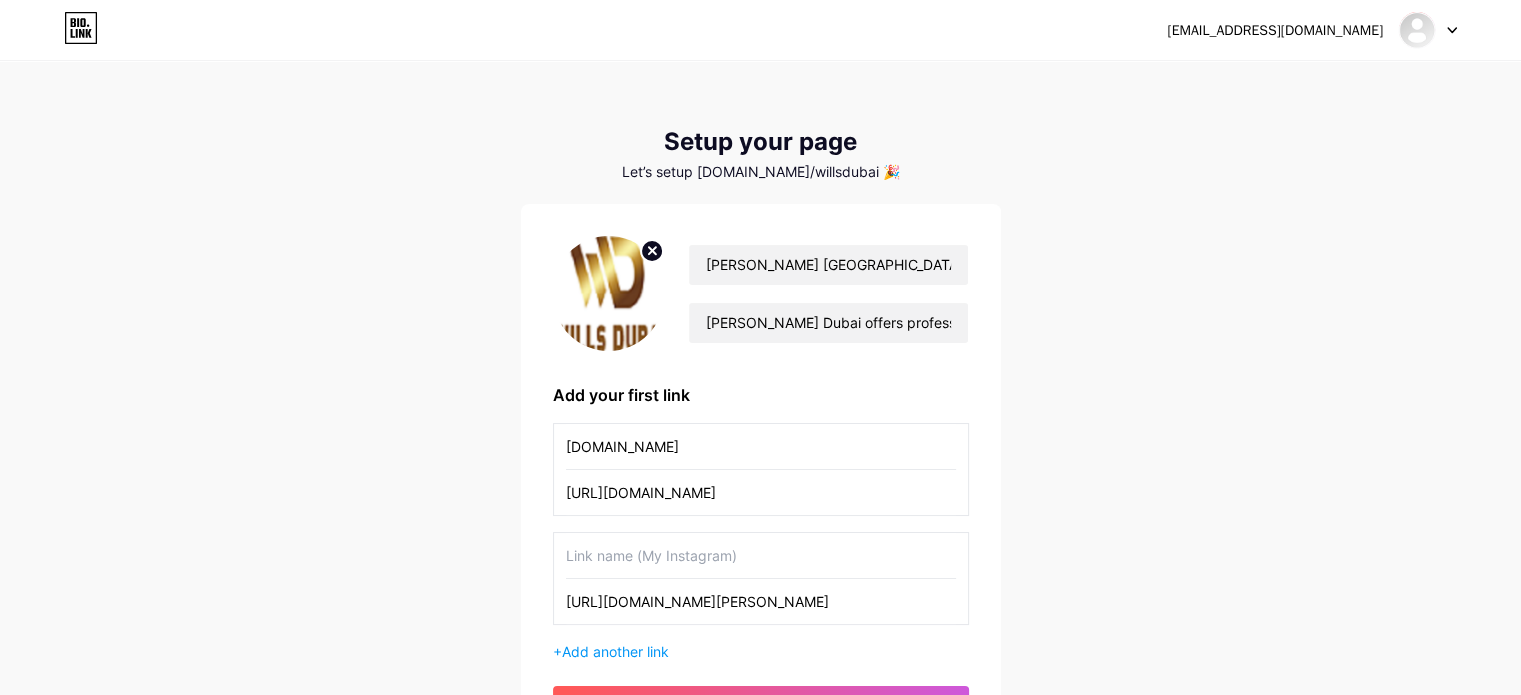click on "[URL][DOMAIN_NAME]" at bounding box center [761, 492] 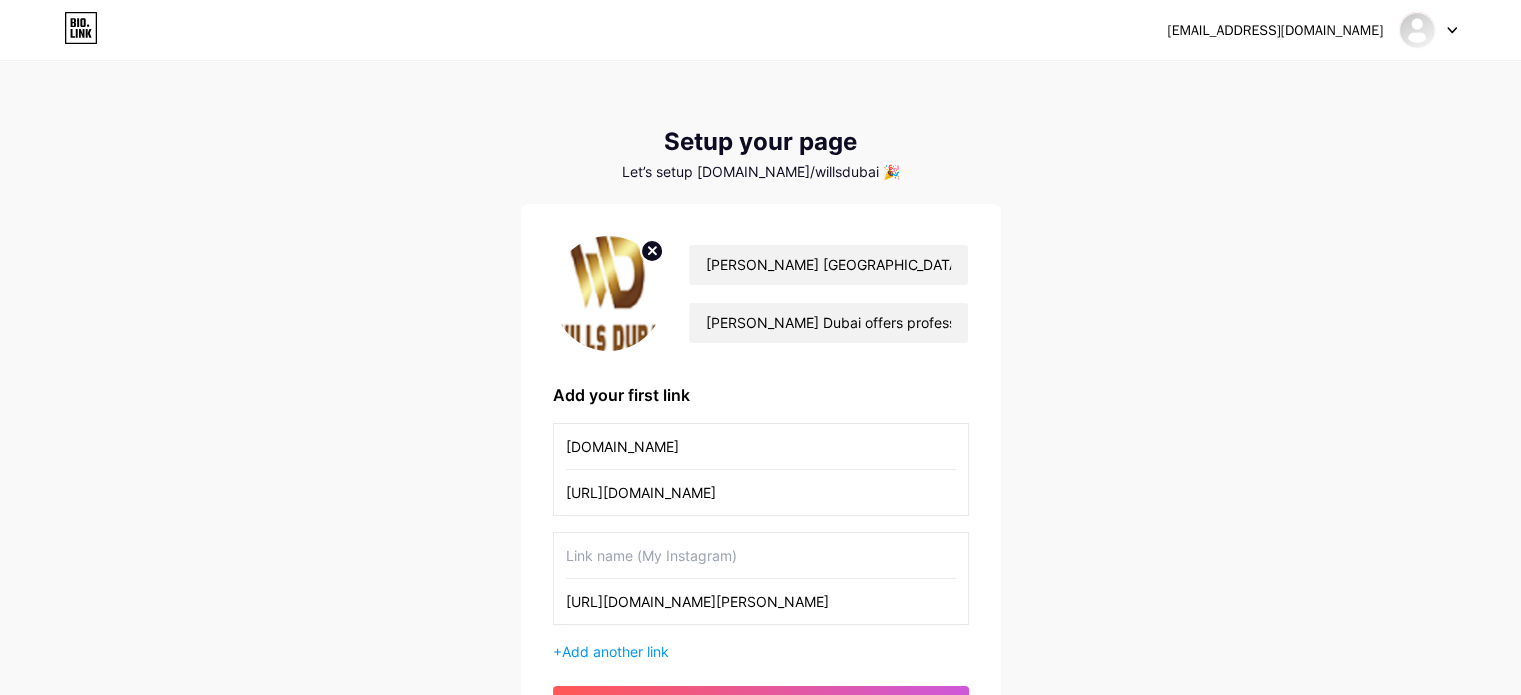 click at bounding box center [761, 555] 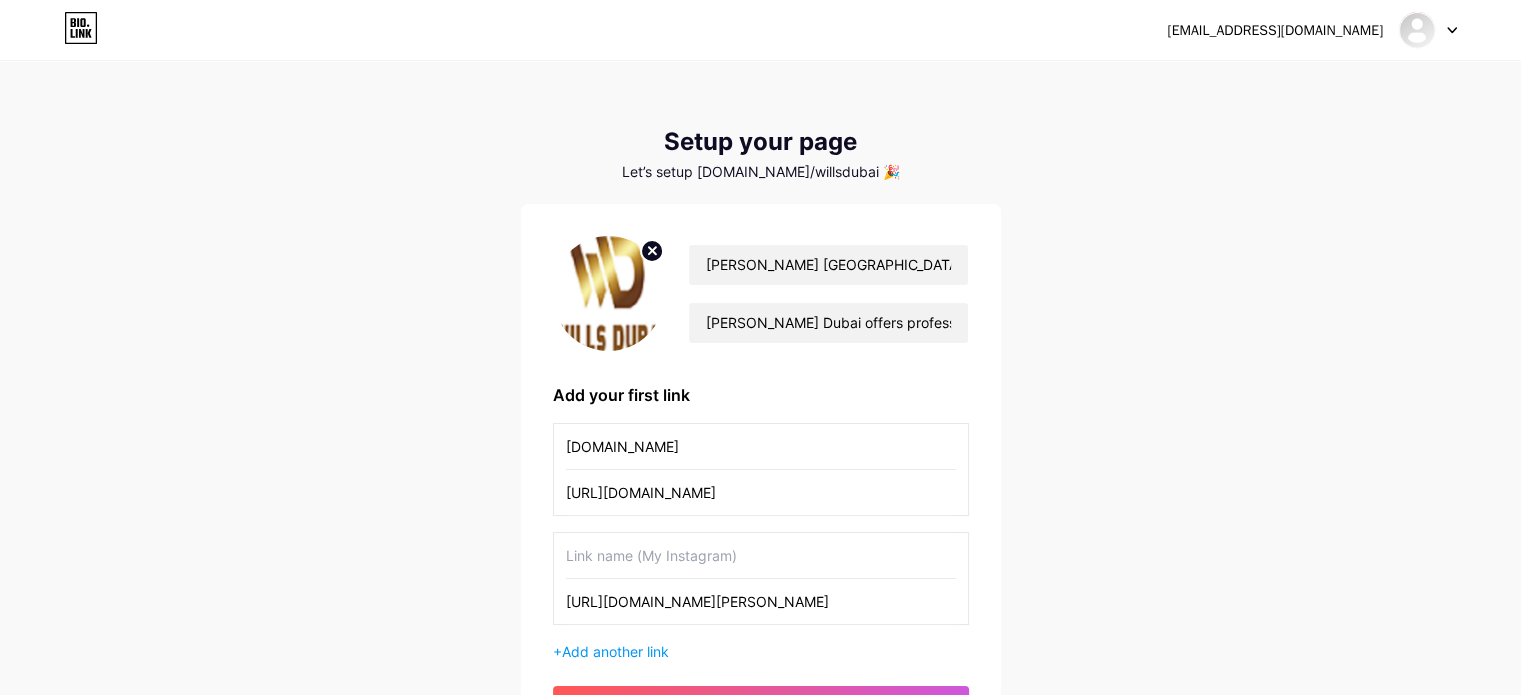 paste on "non [DEMOGRAPHIC_DATA] will" 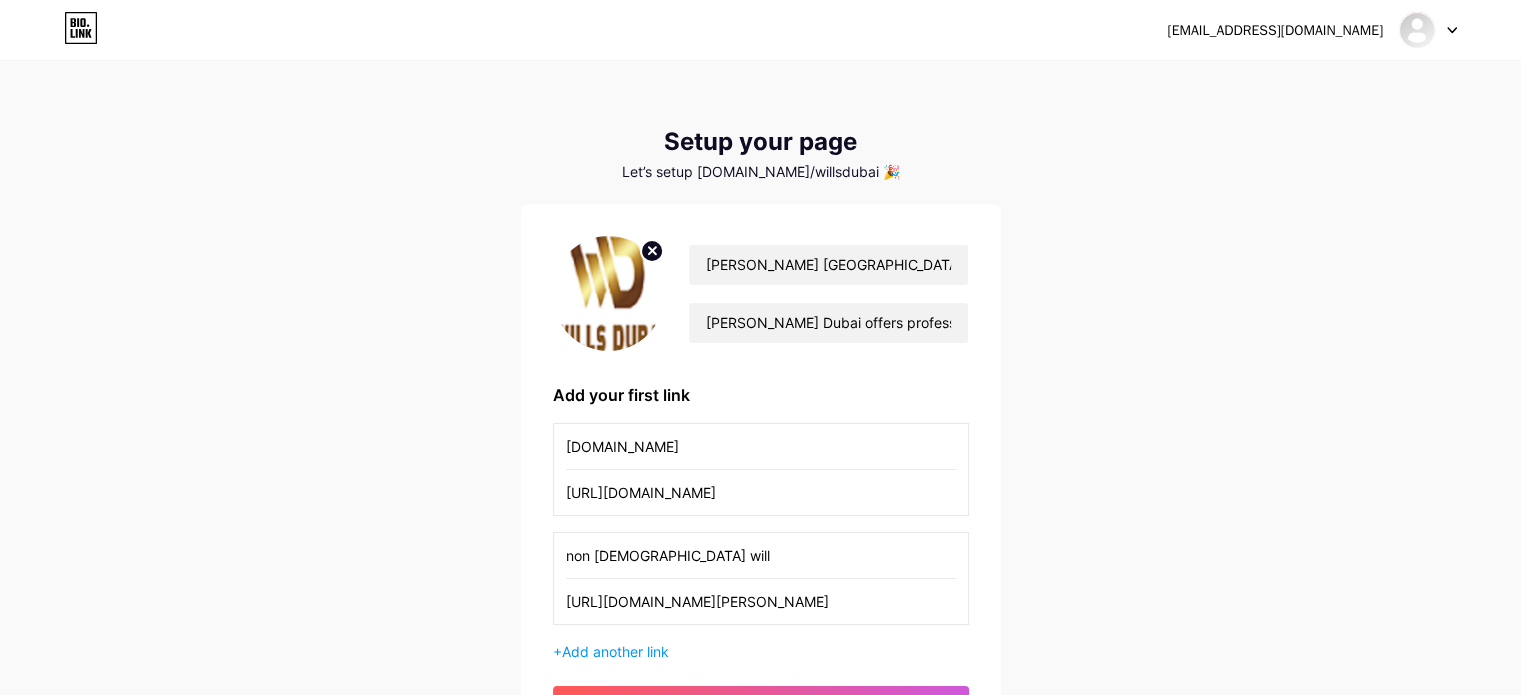 type on "non [DEMOGRAPHIC_DATA] will" 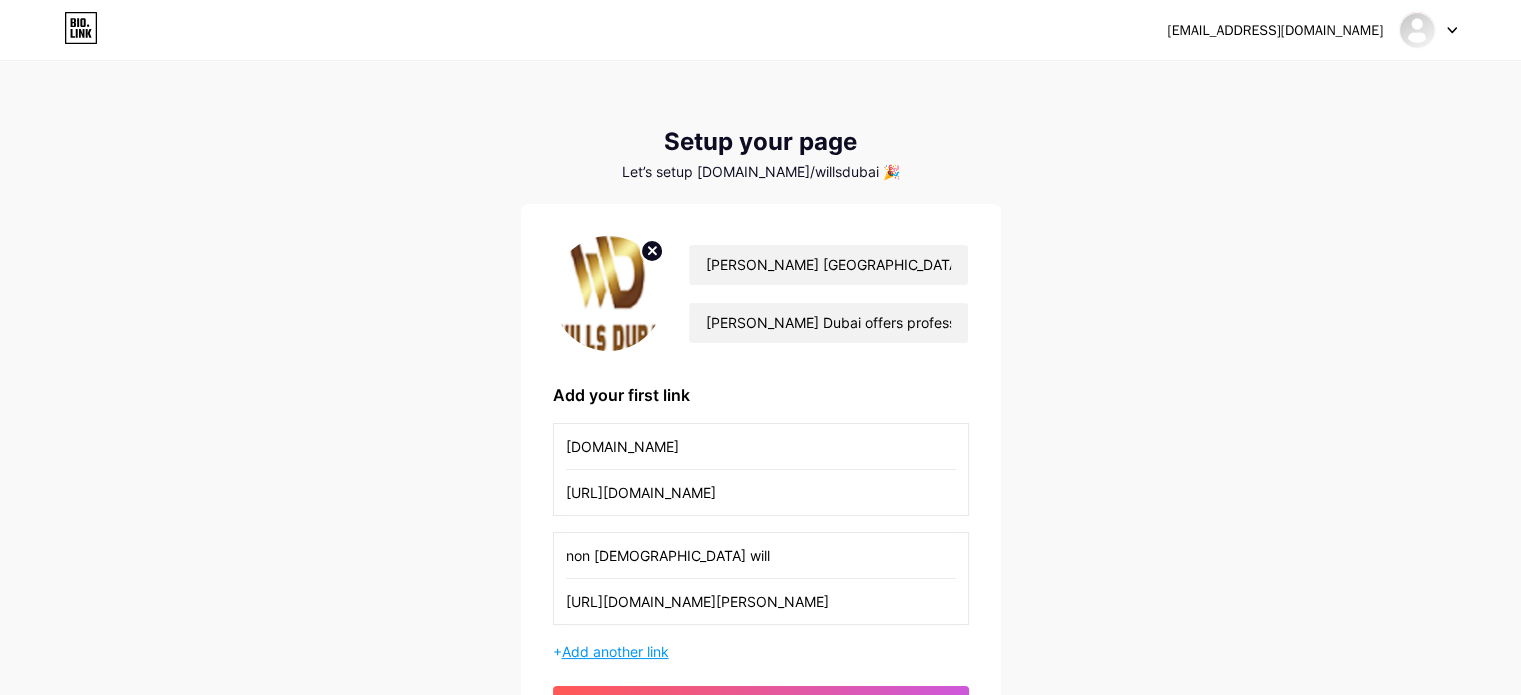 click on "Add another link" at bounding box center [615, 651] 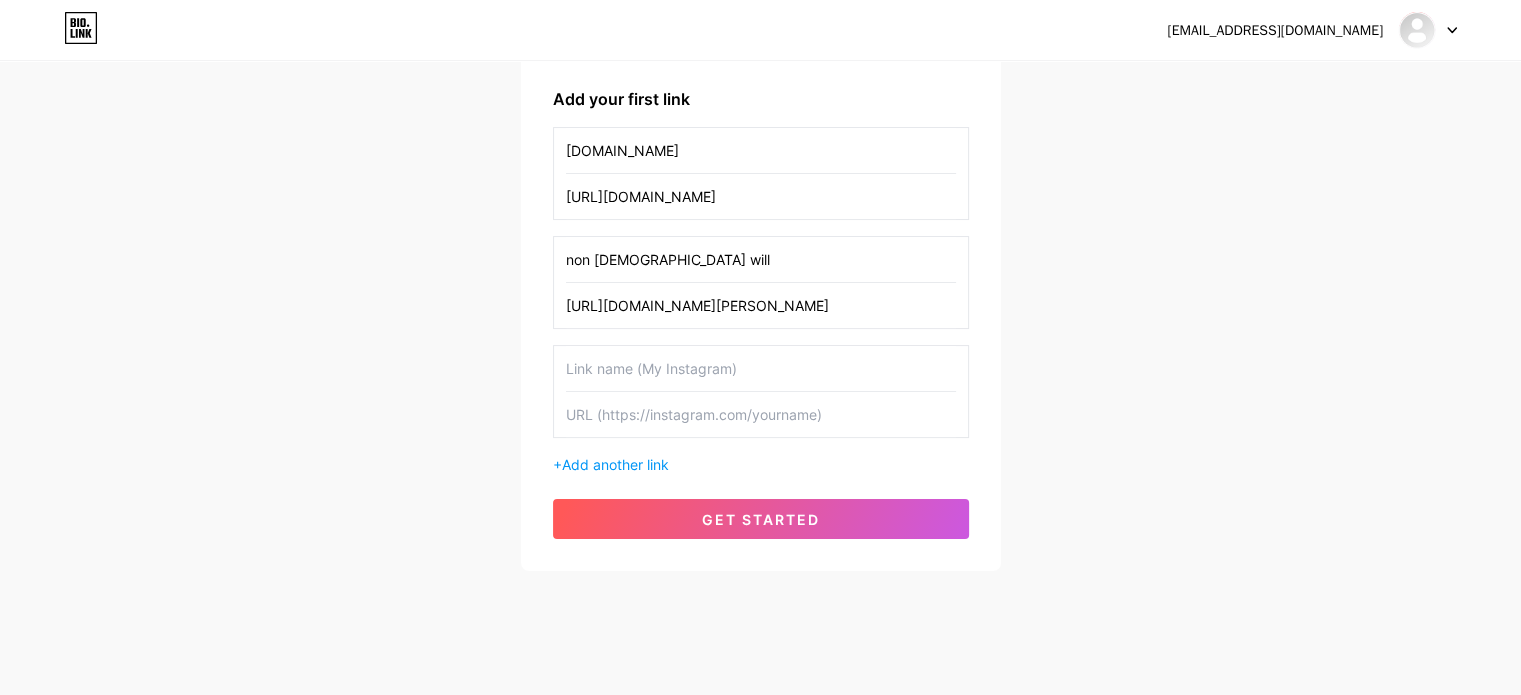 scroll, scrollTop: 300, scrollLeft: 0, axis: vertical 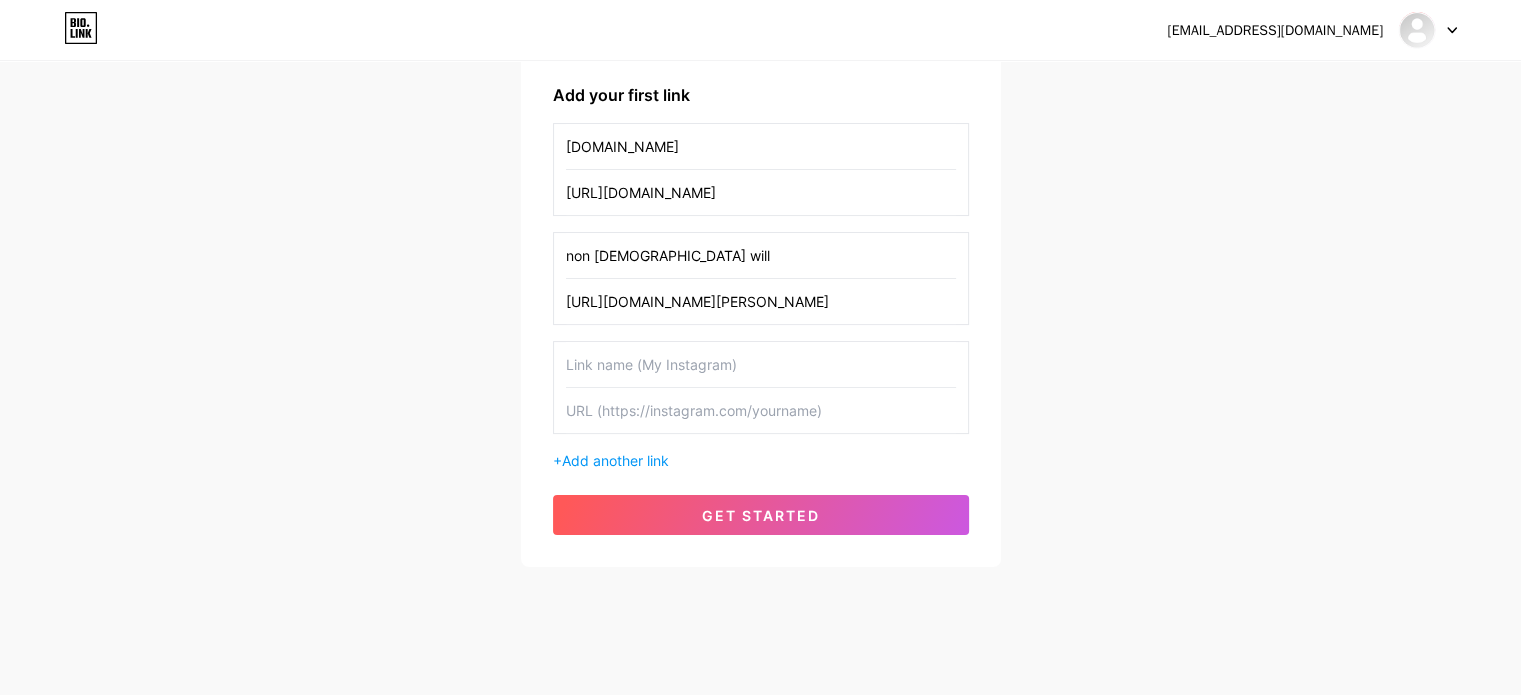 click on "[DOMAIN_NAME]   [URL][DOMAIN_NAME]   non [DEMOGRAPHIC_DATA] will   [URL][DOMAIN_NAME][PERSON_NAME]
+  Add another link" at bounding box center [761, 297] 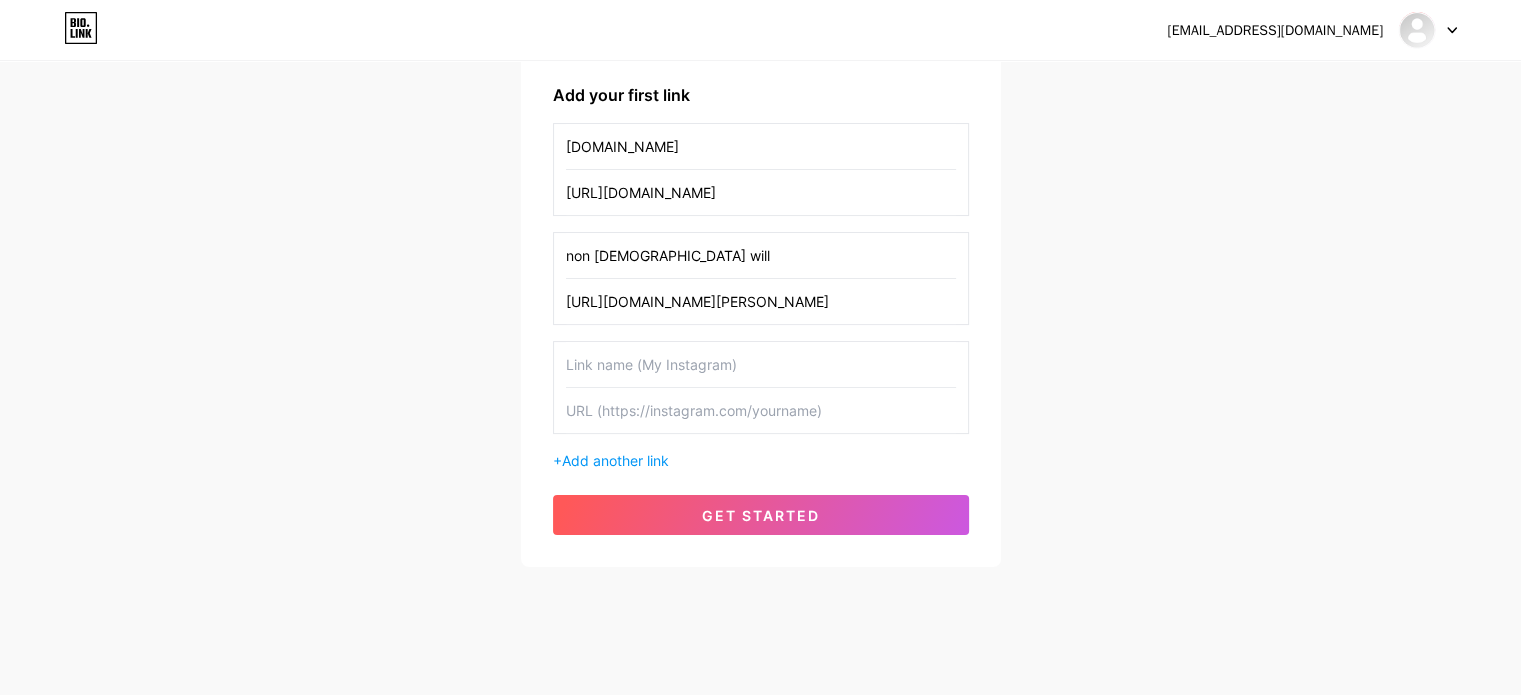 paste on "[URL][DOMAIN_NAME][PERSON_NAME]" 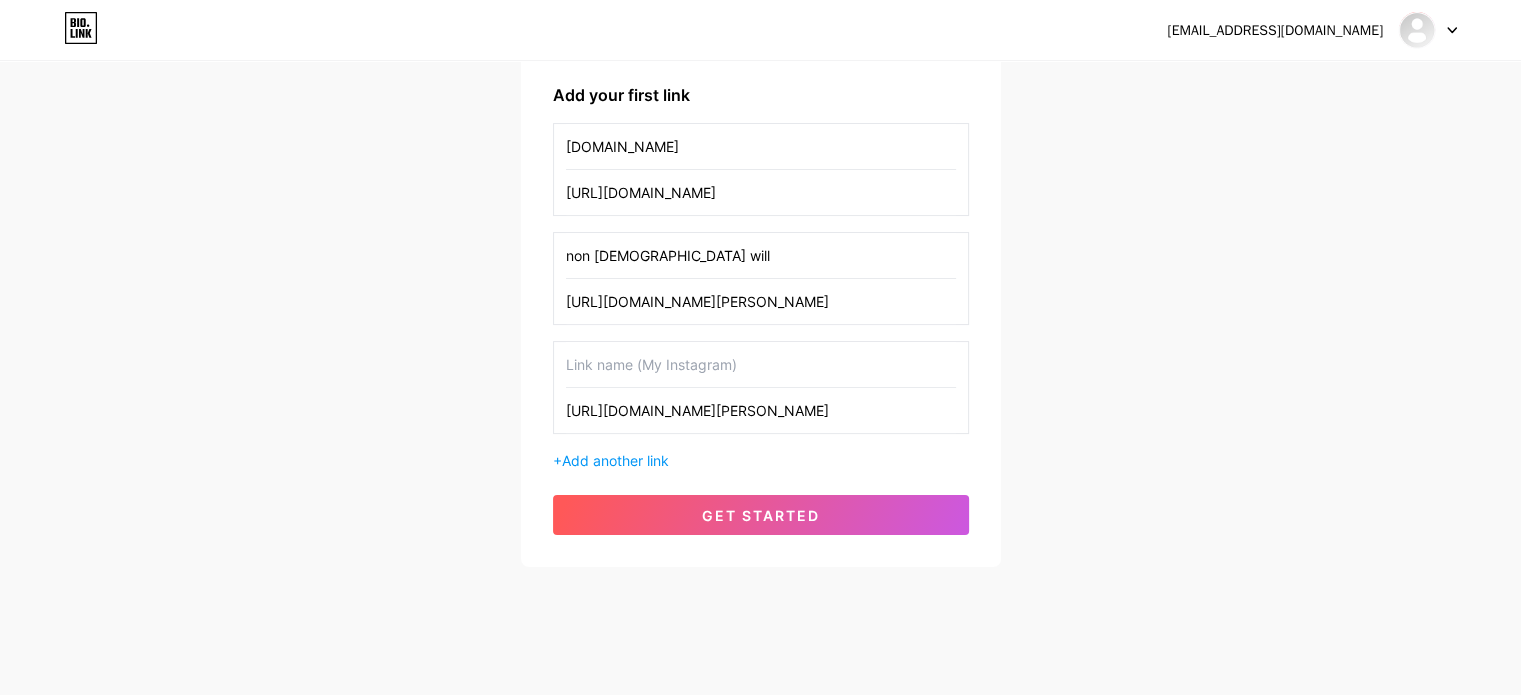 click on "[URL][DOMAIN_NAME][PERSON_NAME]" at bounding box center [761, 410] 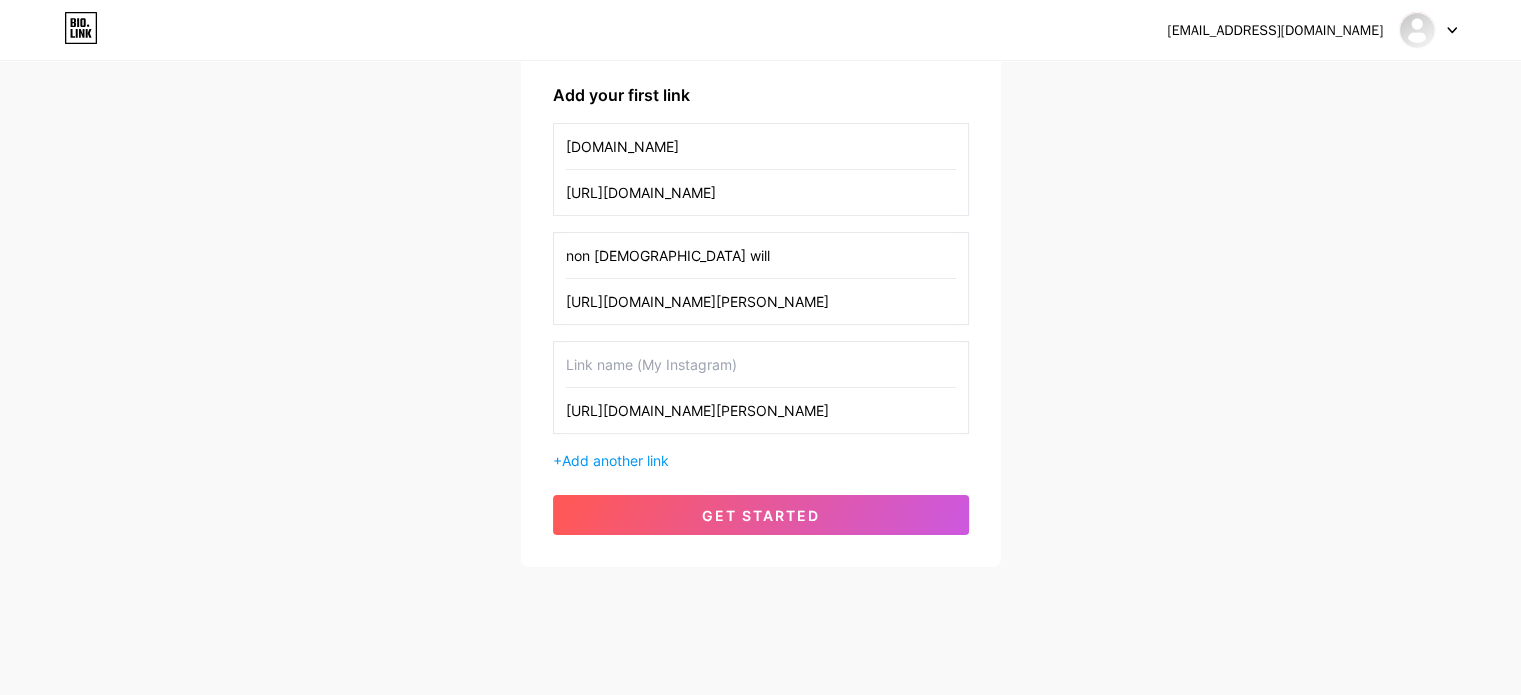 type on "[URL][DOMAIN_NAME][PERSON_NAME]" 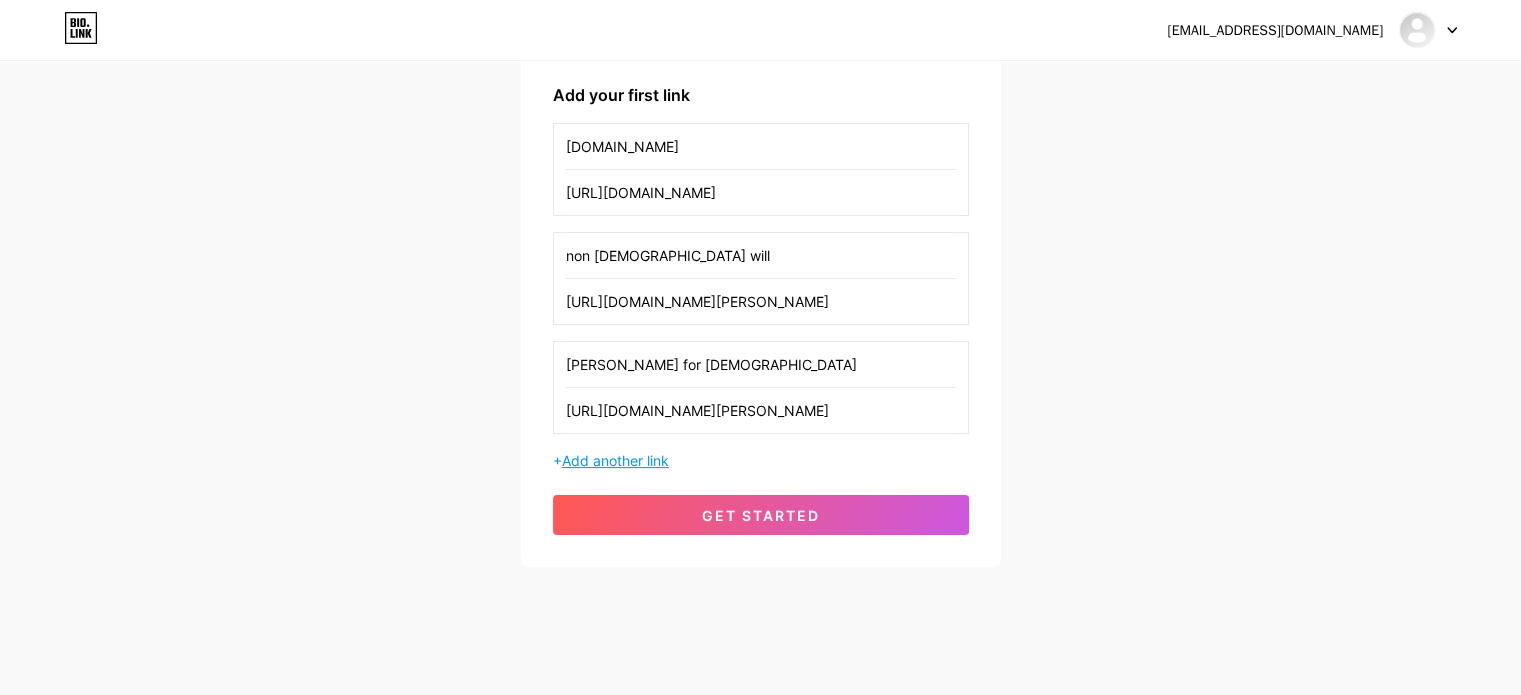 type on "[PERSON_NAME] for [DEMOGRAPHIC_DATA]" 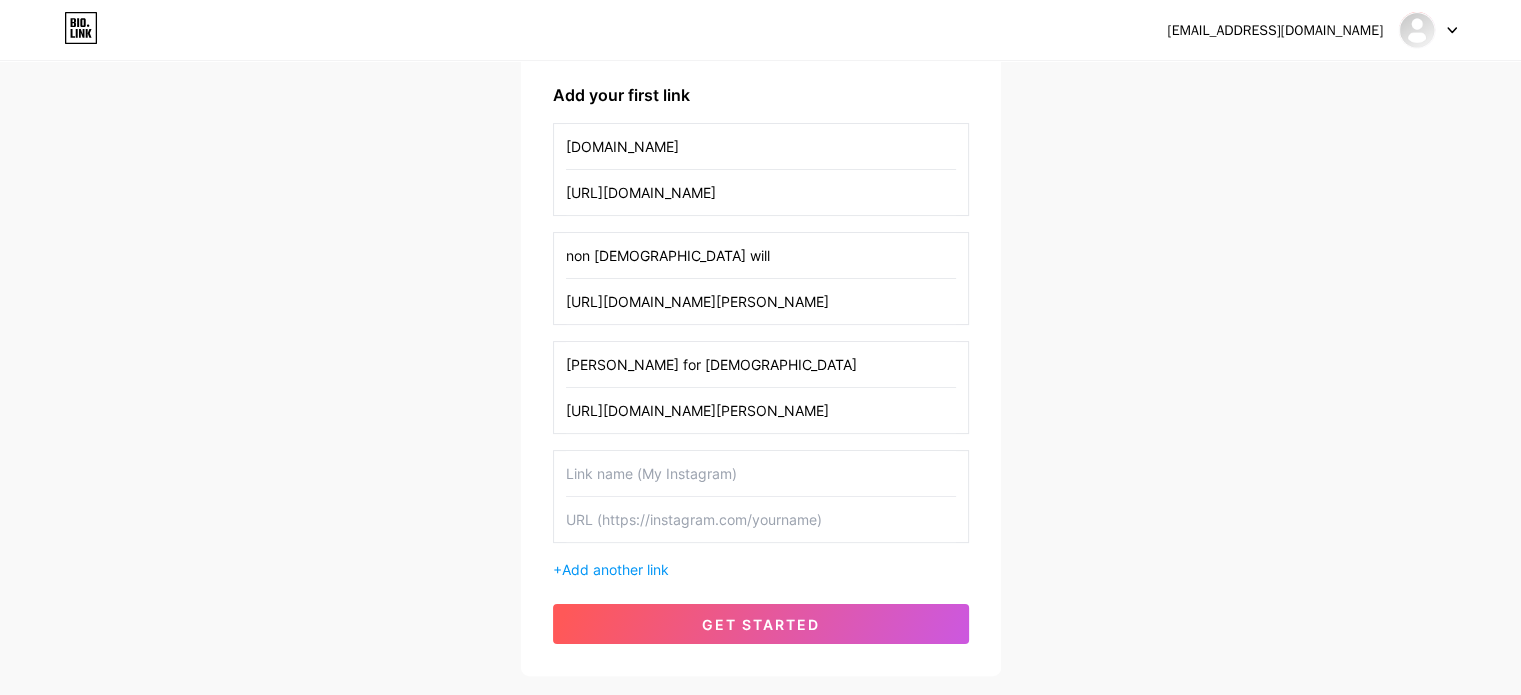 click at bounding box center [761, 519] 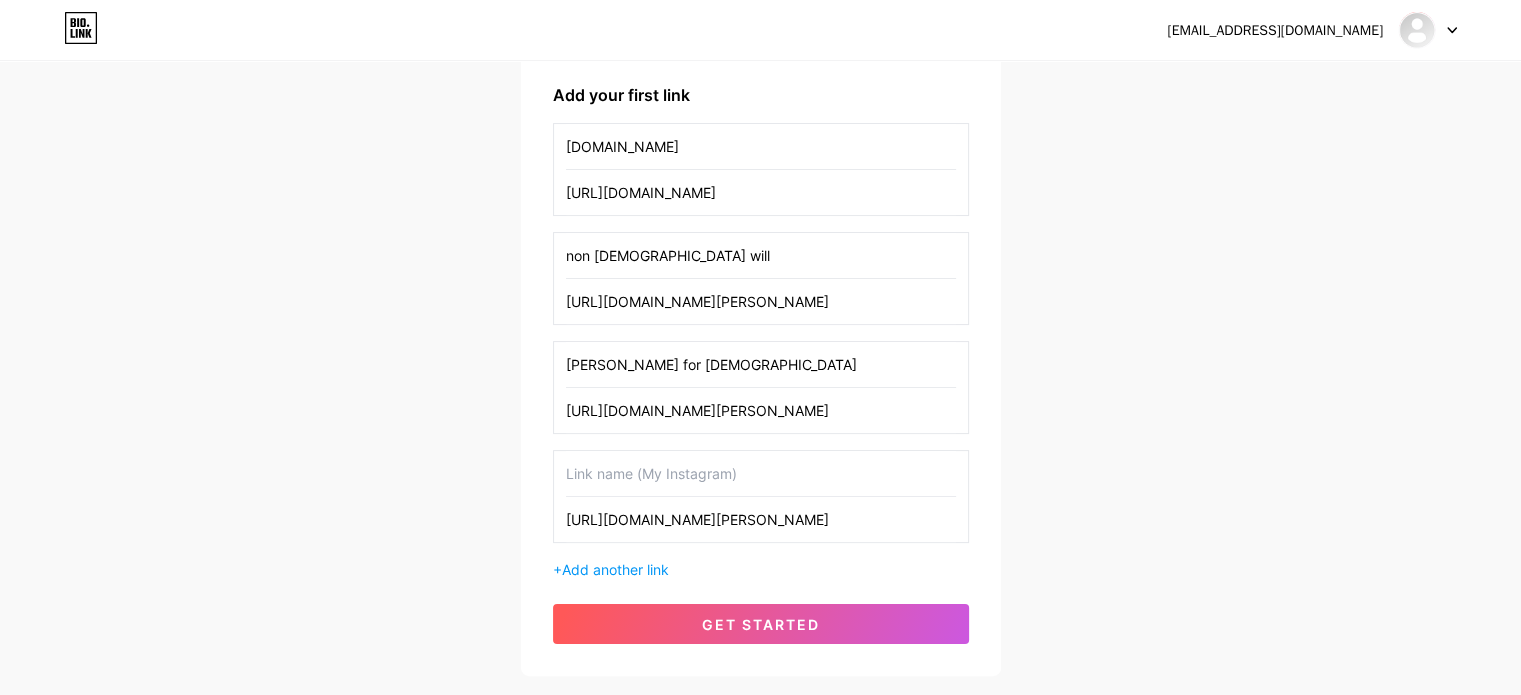 type on "[URL][DOMAIN_NAME][PERSON_NAME]" 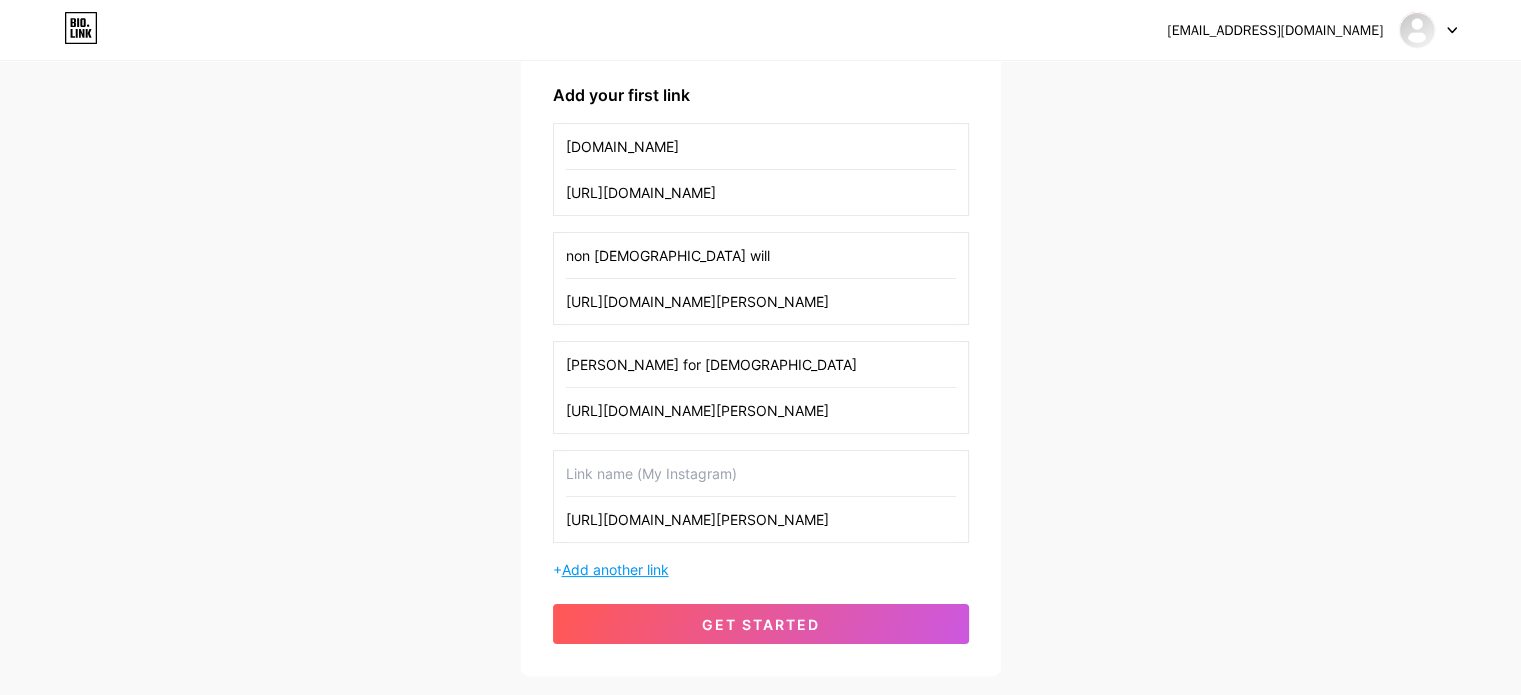 paste on "difc [PERSON_NAME]" 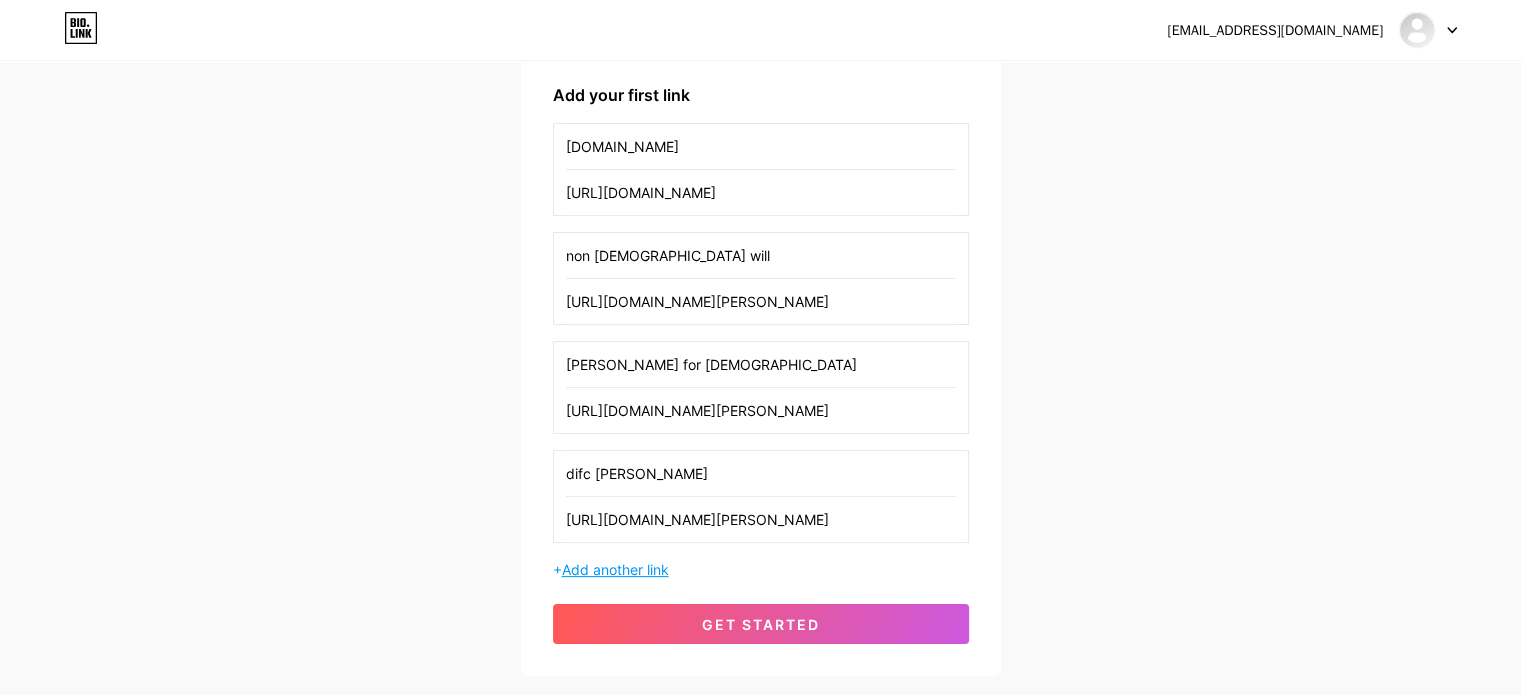 type on "difc [PERSON_NAME]" 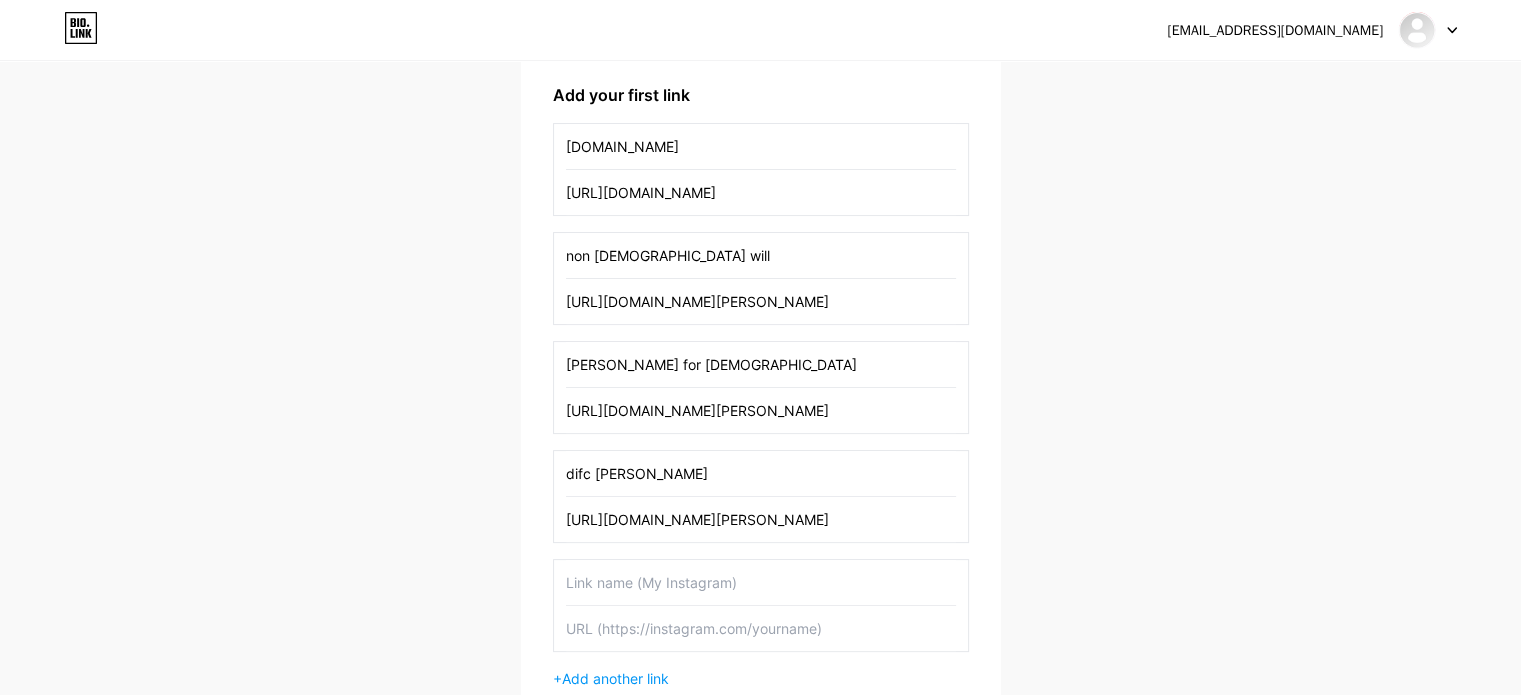 click at bounding box center [761, 628] 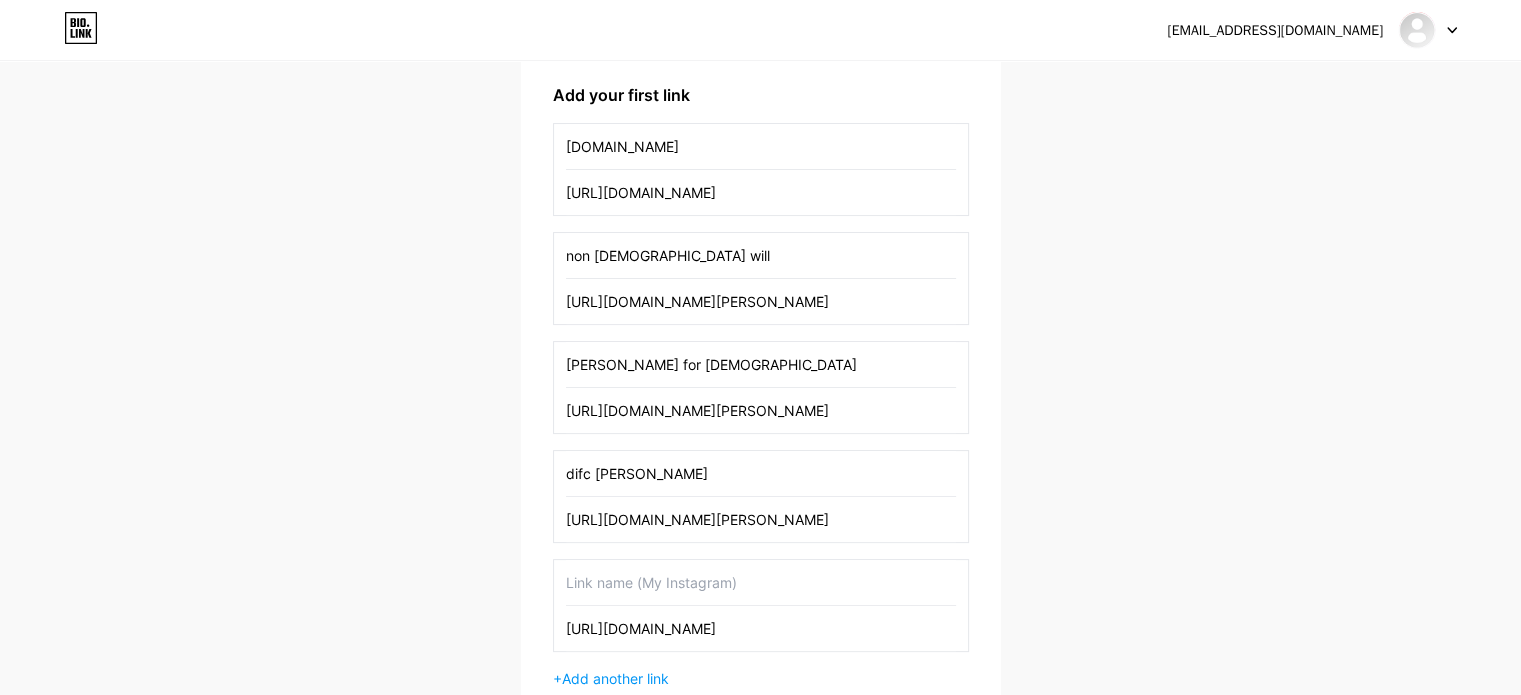 type on "[URL][DOMAIN_NAME]" 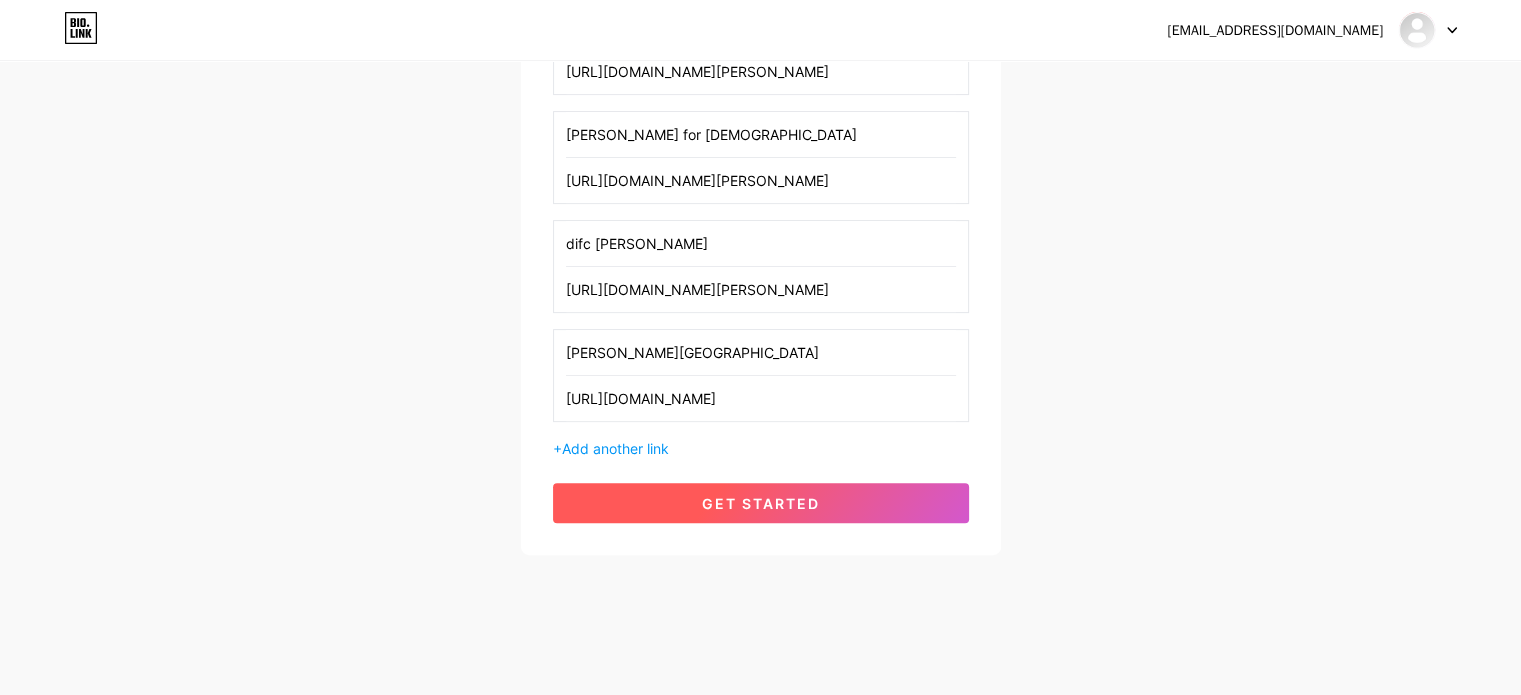 scroll, scrollTop: 531, scrollLeft: 0, axis: vertical 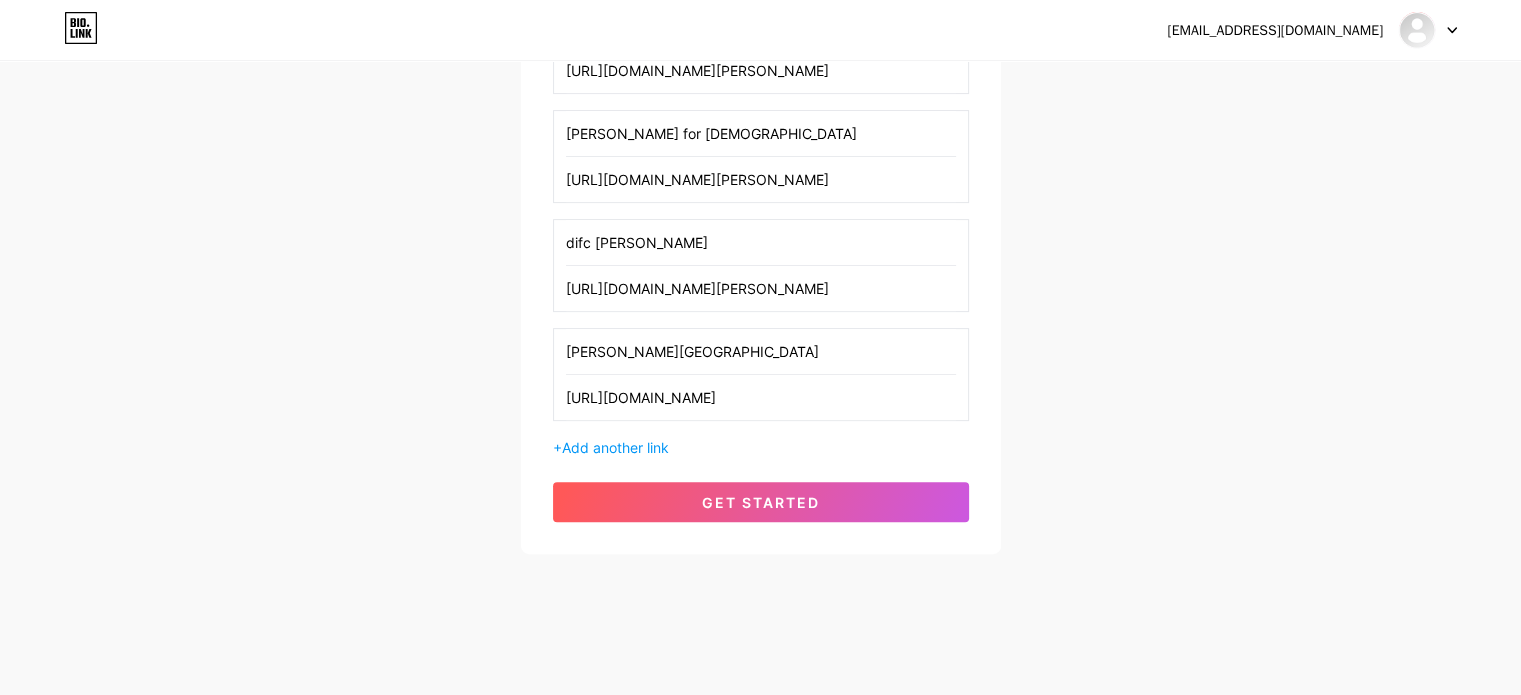 type on "[PERSON_NAME][GEOGRAPHIC_DATA]" 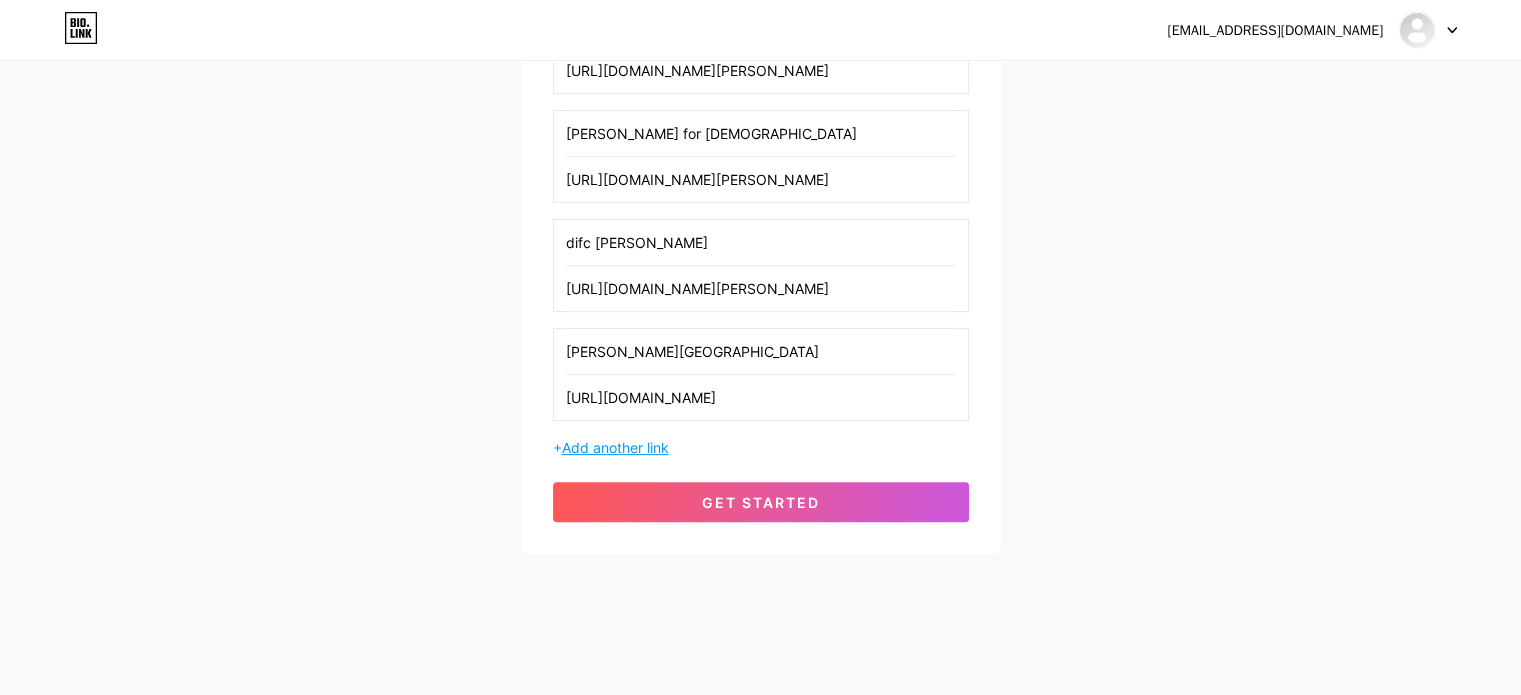 click on "Add another link" at bounding box center [615, 447] 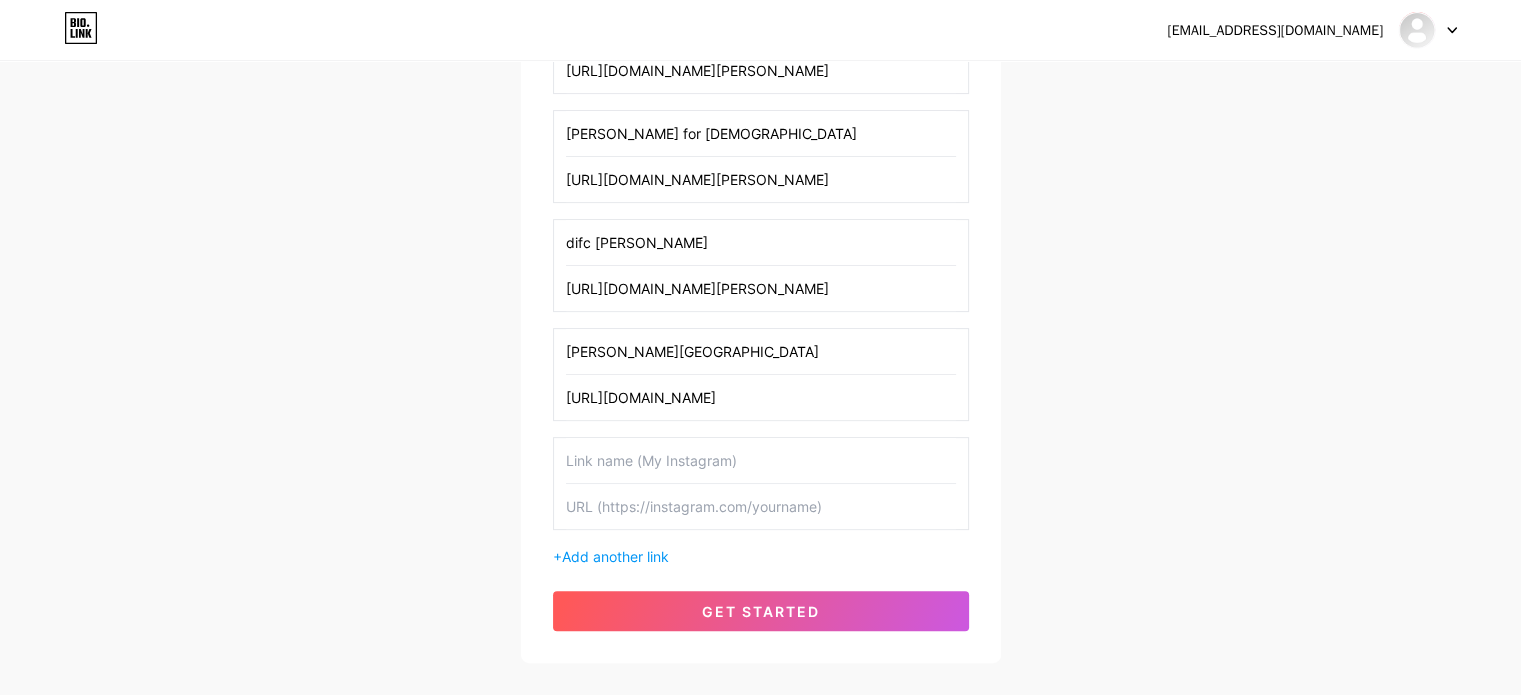click at bounding box center (761, 506) 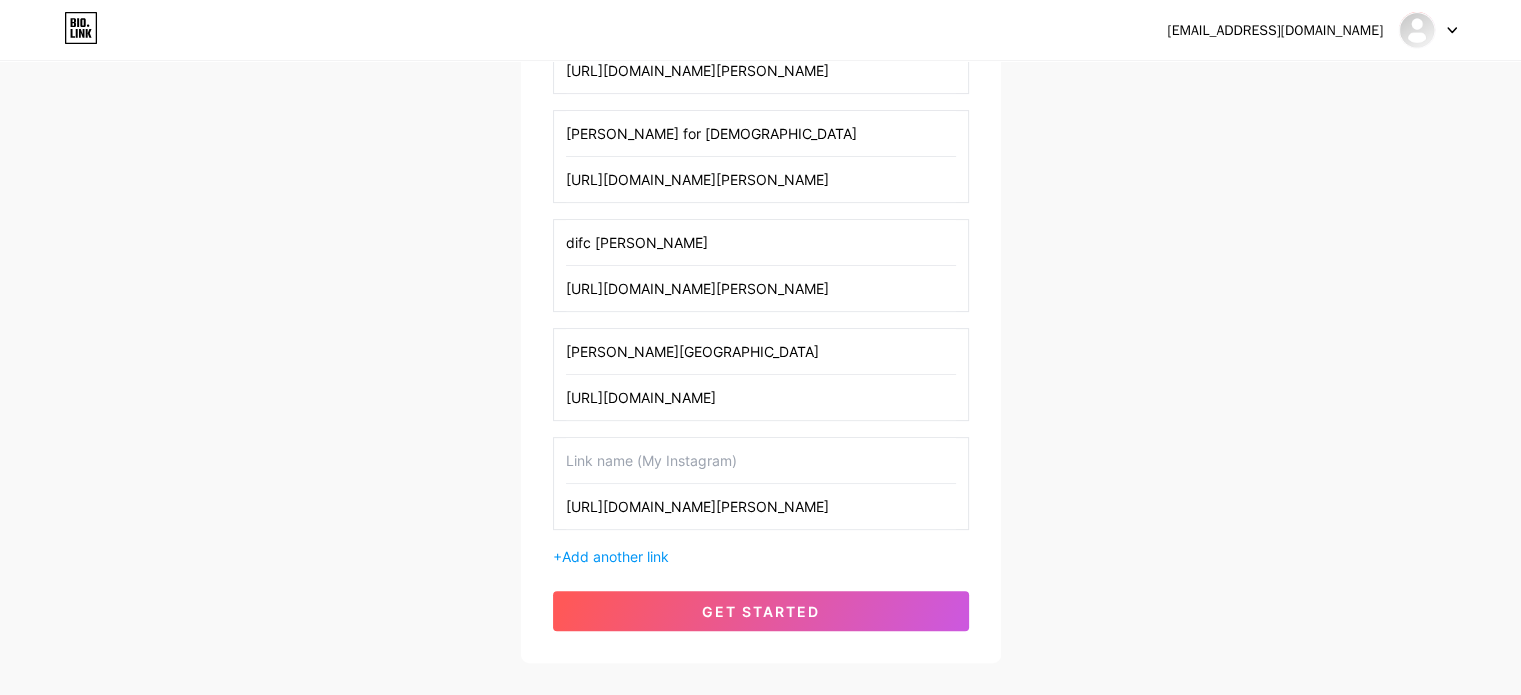 type on "[URL][DOMAIN_NAME][PERSON_NAME]" 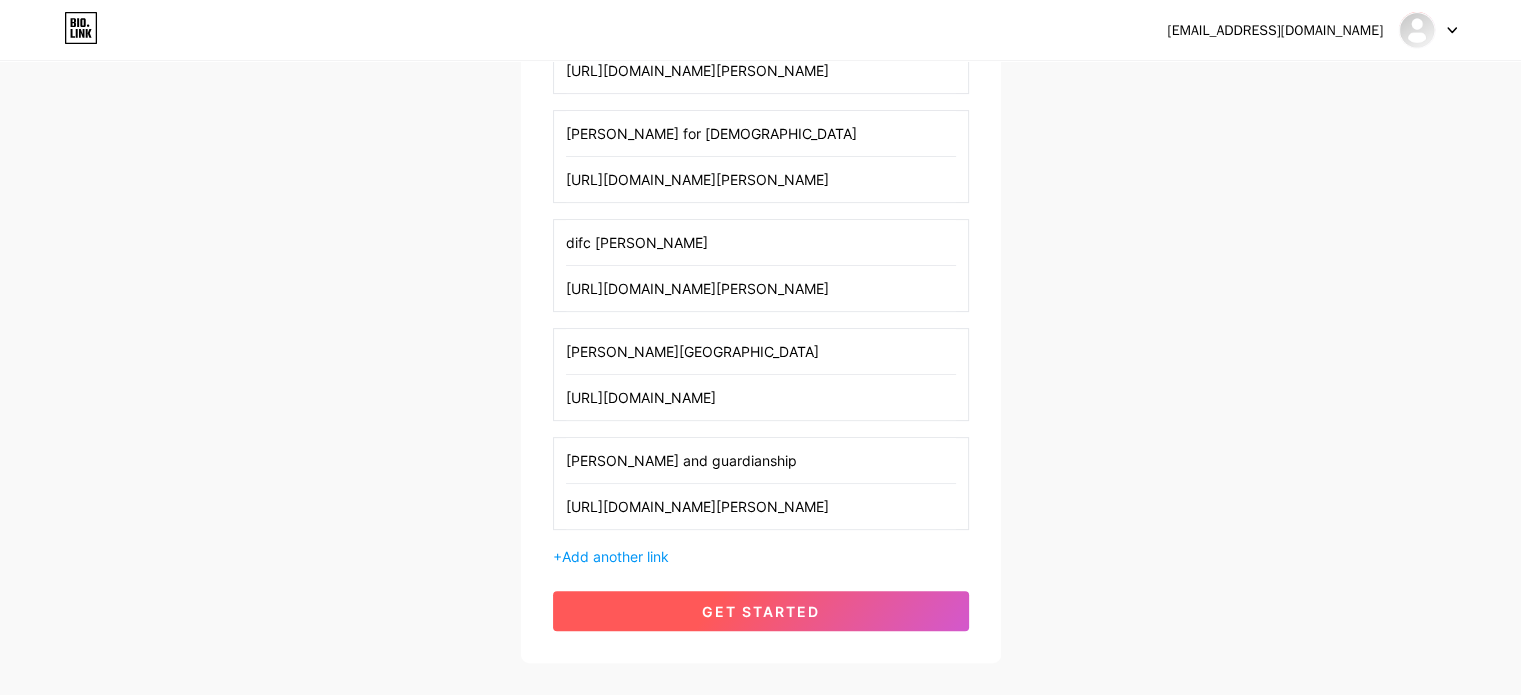 type on "[PERSON_NAME] and guardianship" 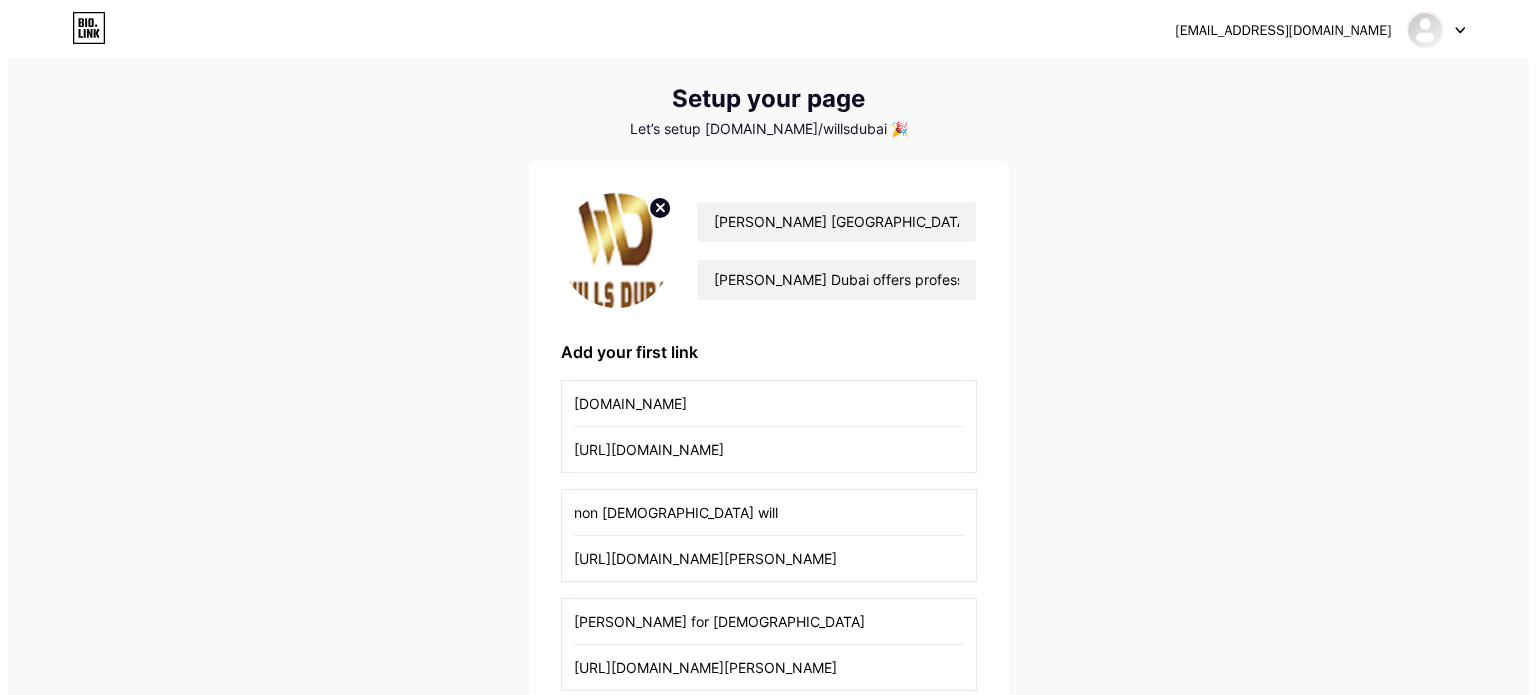 scroll, scrollTop: 0, scrollLeft: 0, axis: both 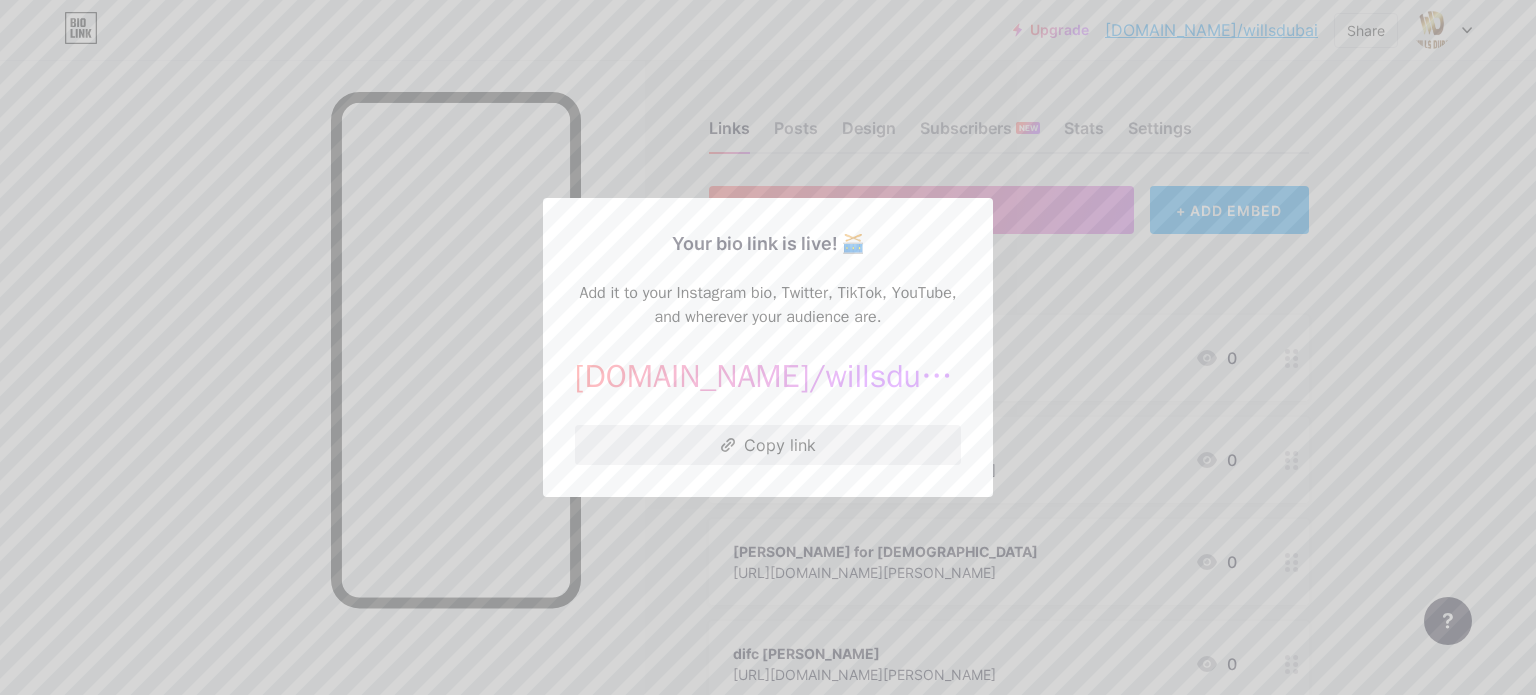 click on "Copy link" at bounding box center [768, 445] 